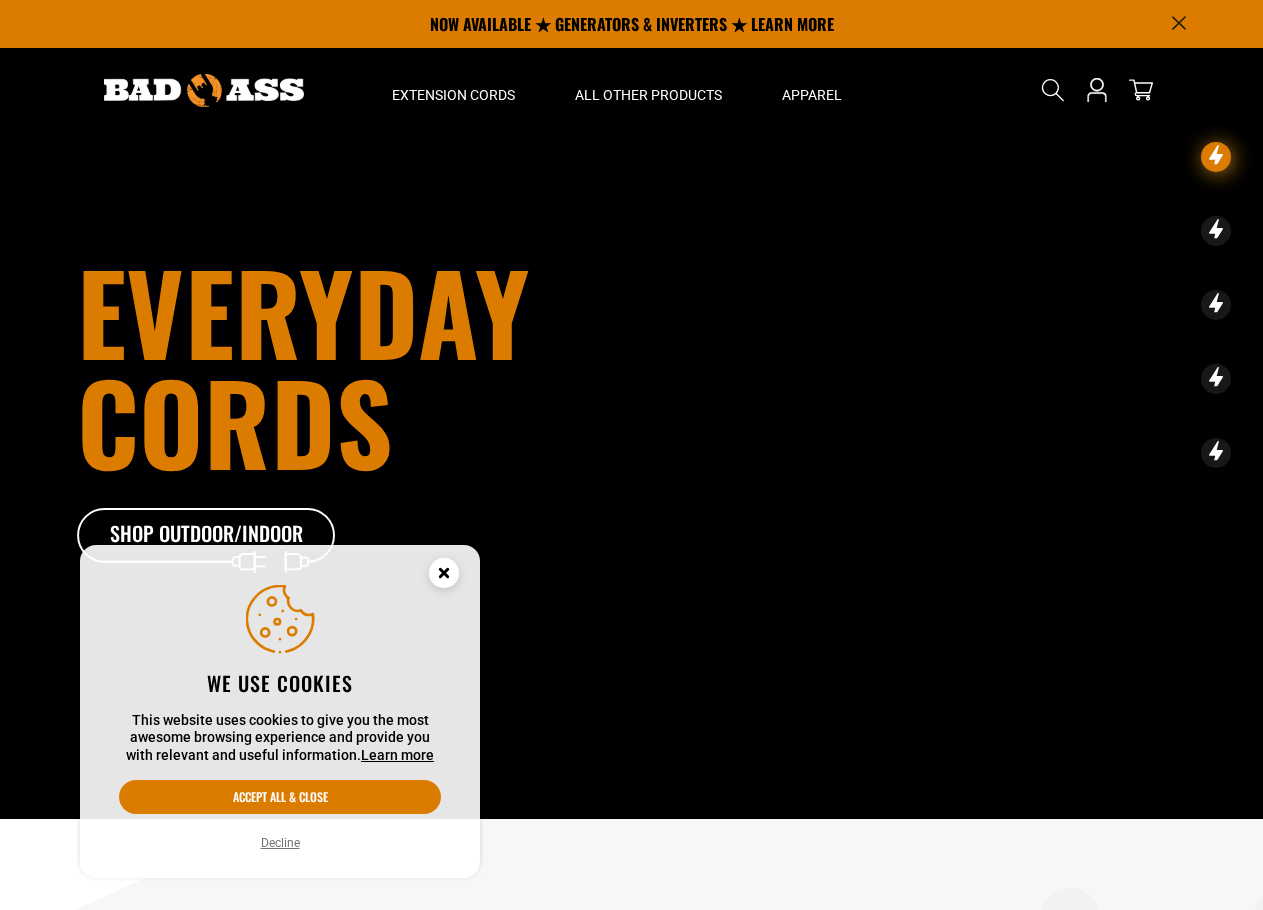 scroll, scrollTop: 0, scrollLeft: 0, axis: both 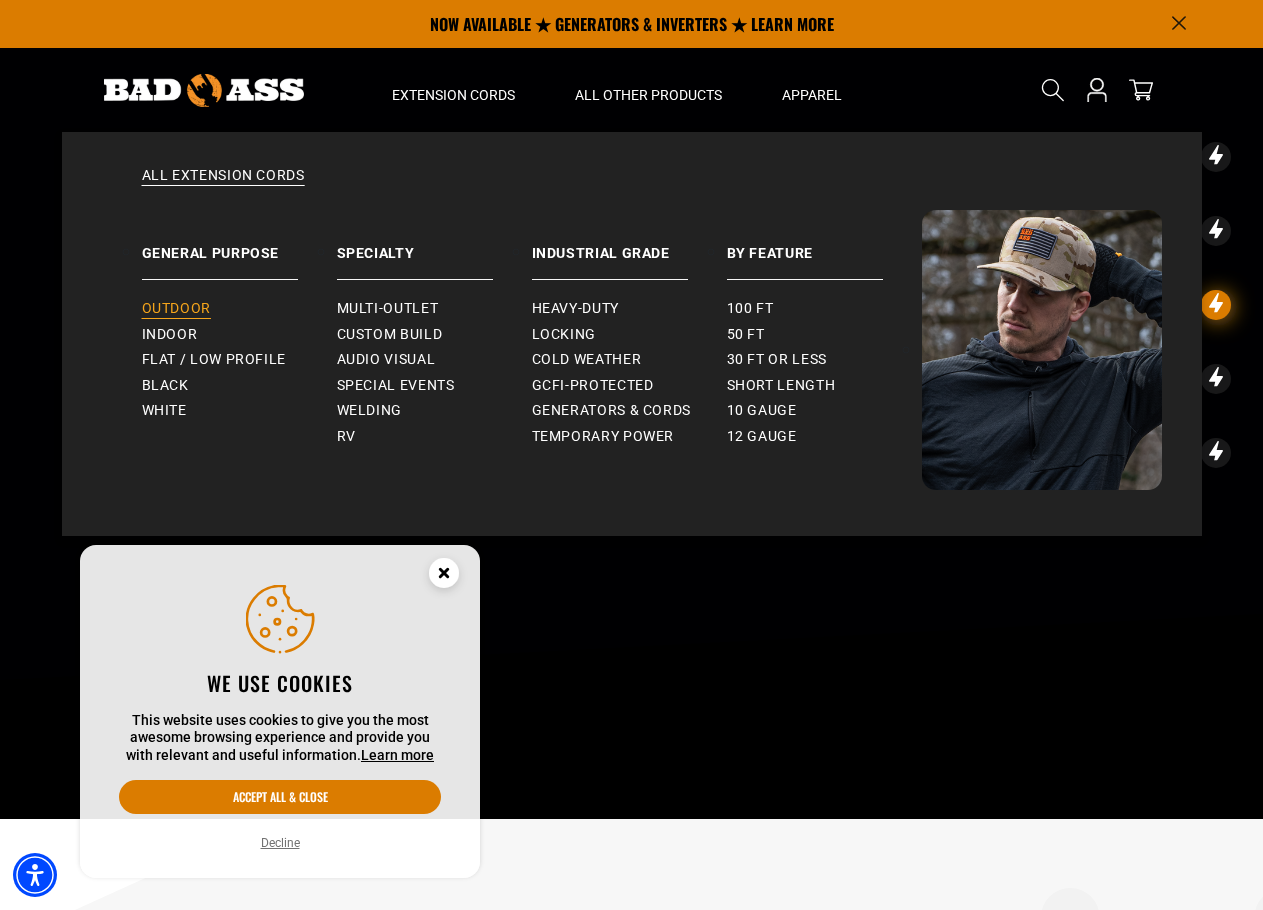 click on "Outdoor" at bounding box center (176, 309) 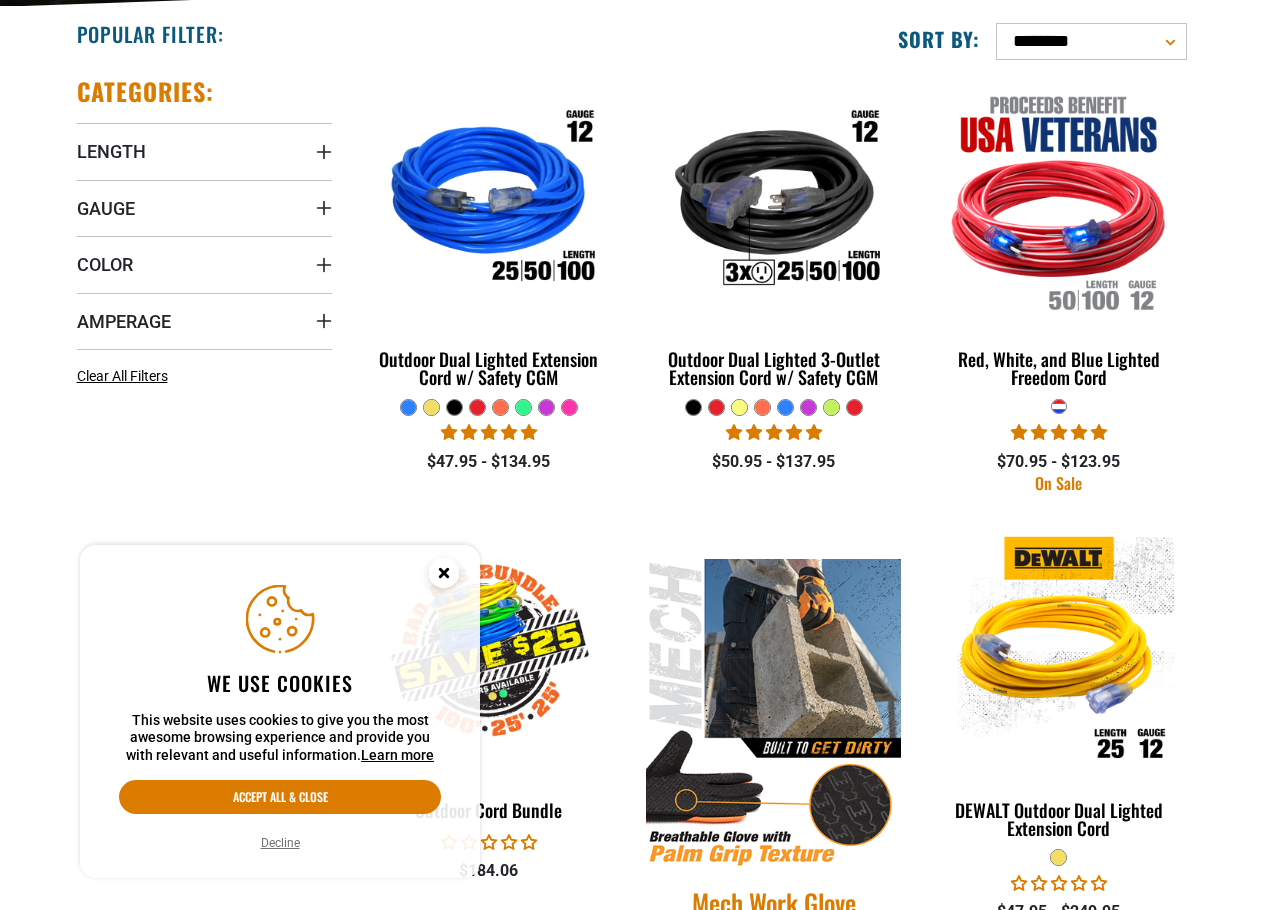 scroll, scrollTop: 500, scrollLeft: 0, axis: vertical 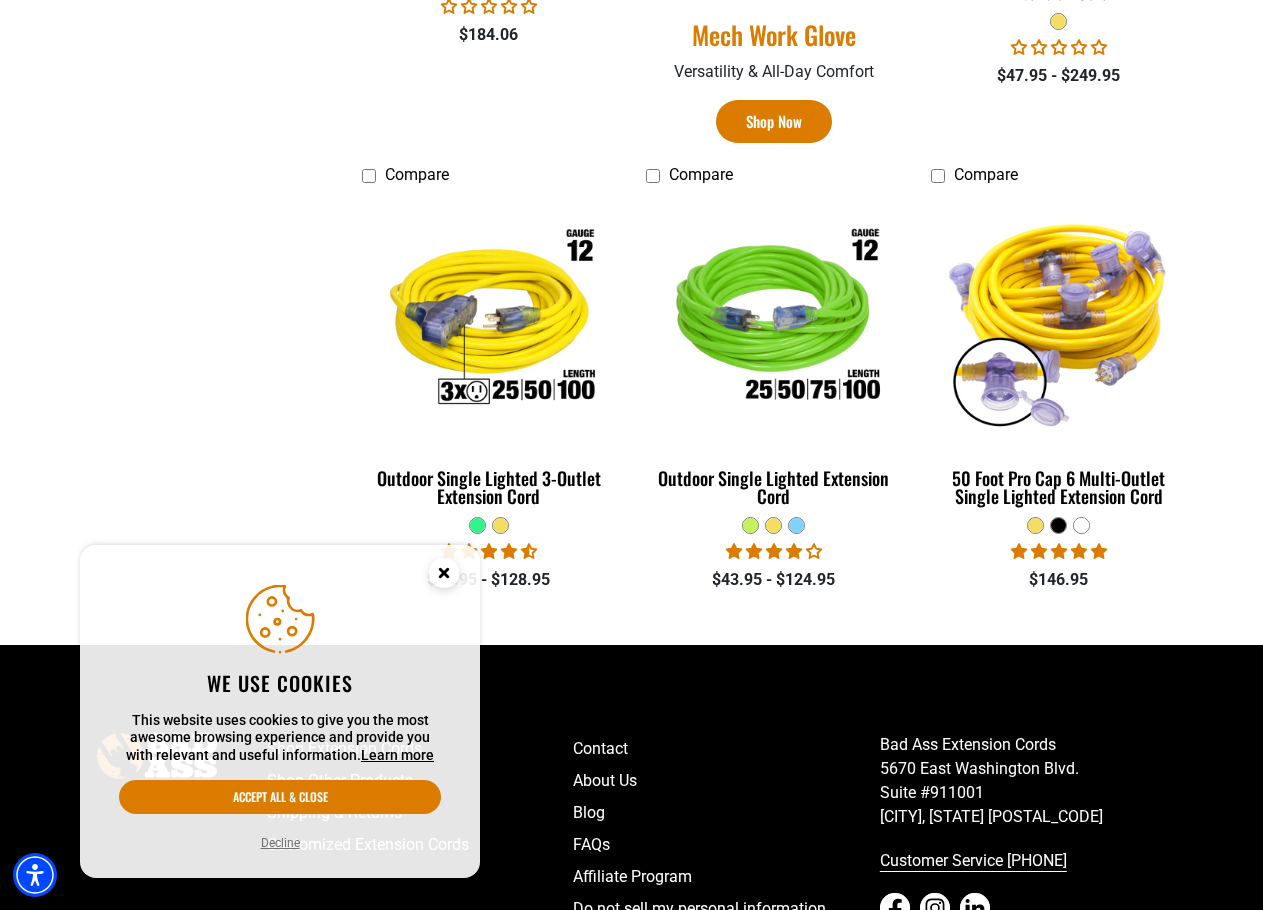click 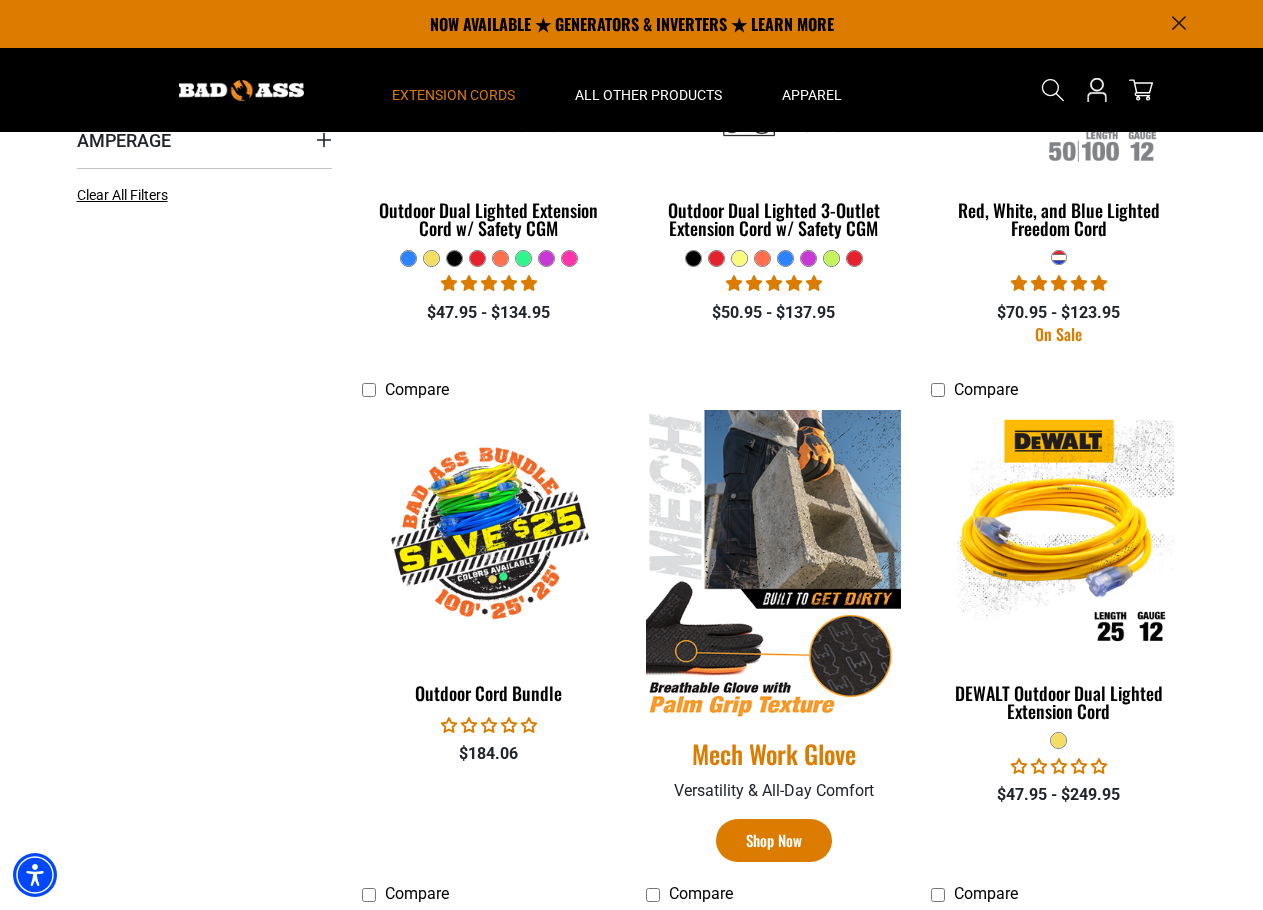 scroll, scrollTop: 0, scrollLeft: 0, axis: both 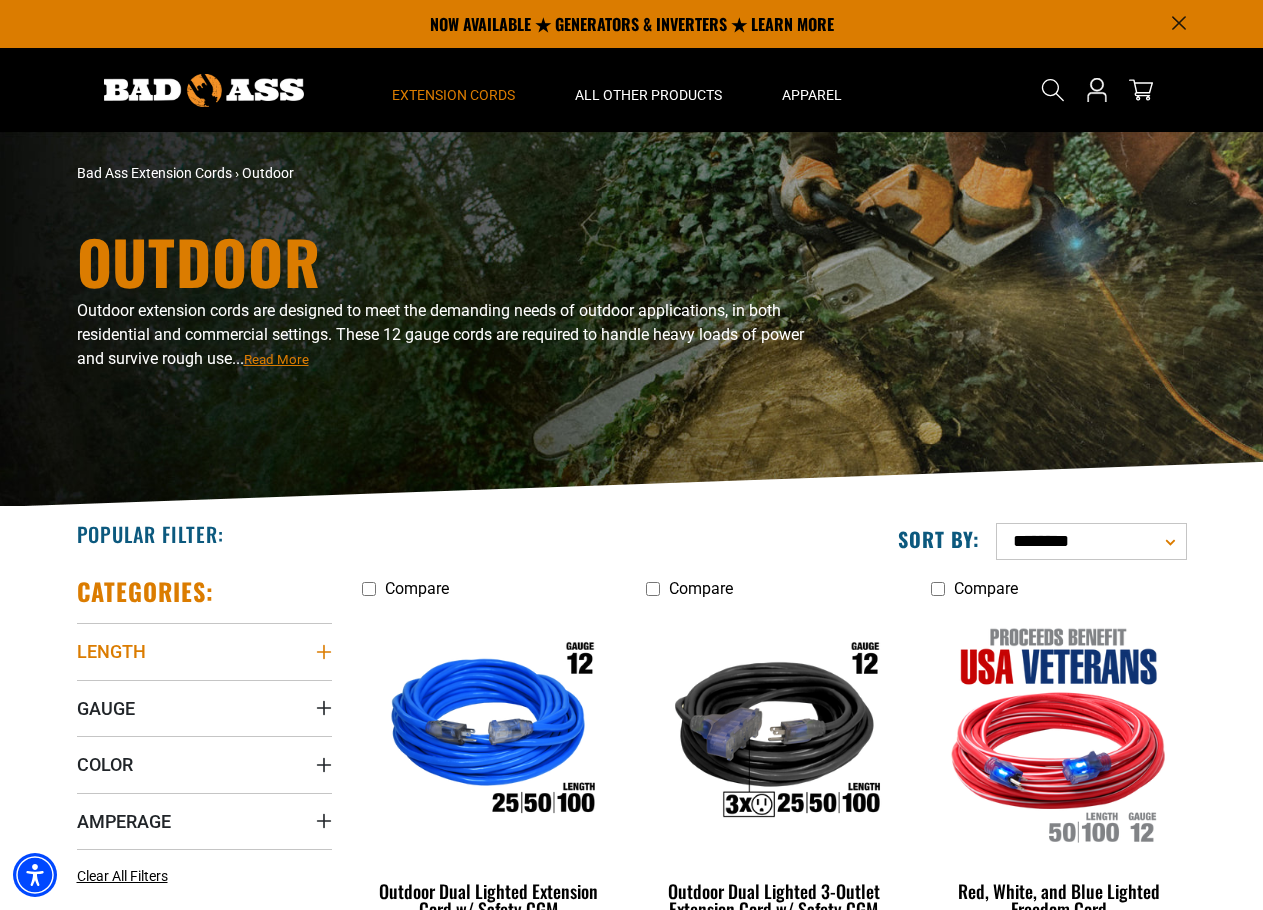 click 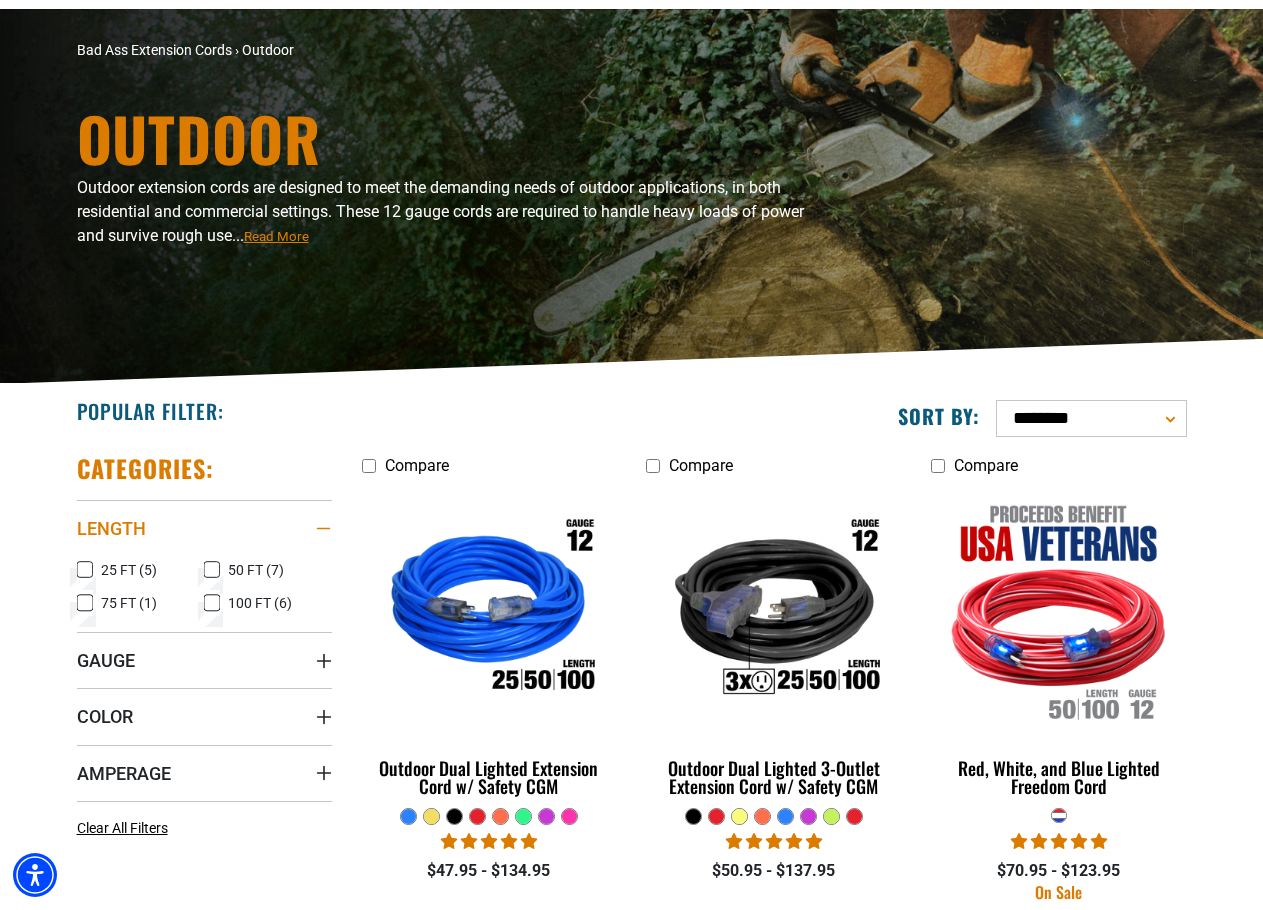 scroll, scrollTop: 300, scrollLeft: 0, axis: vertical 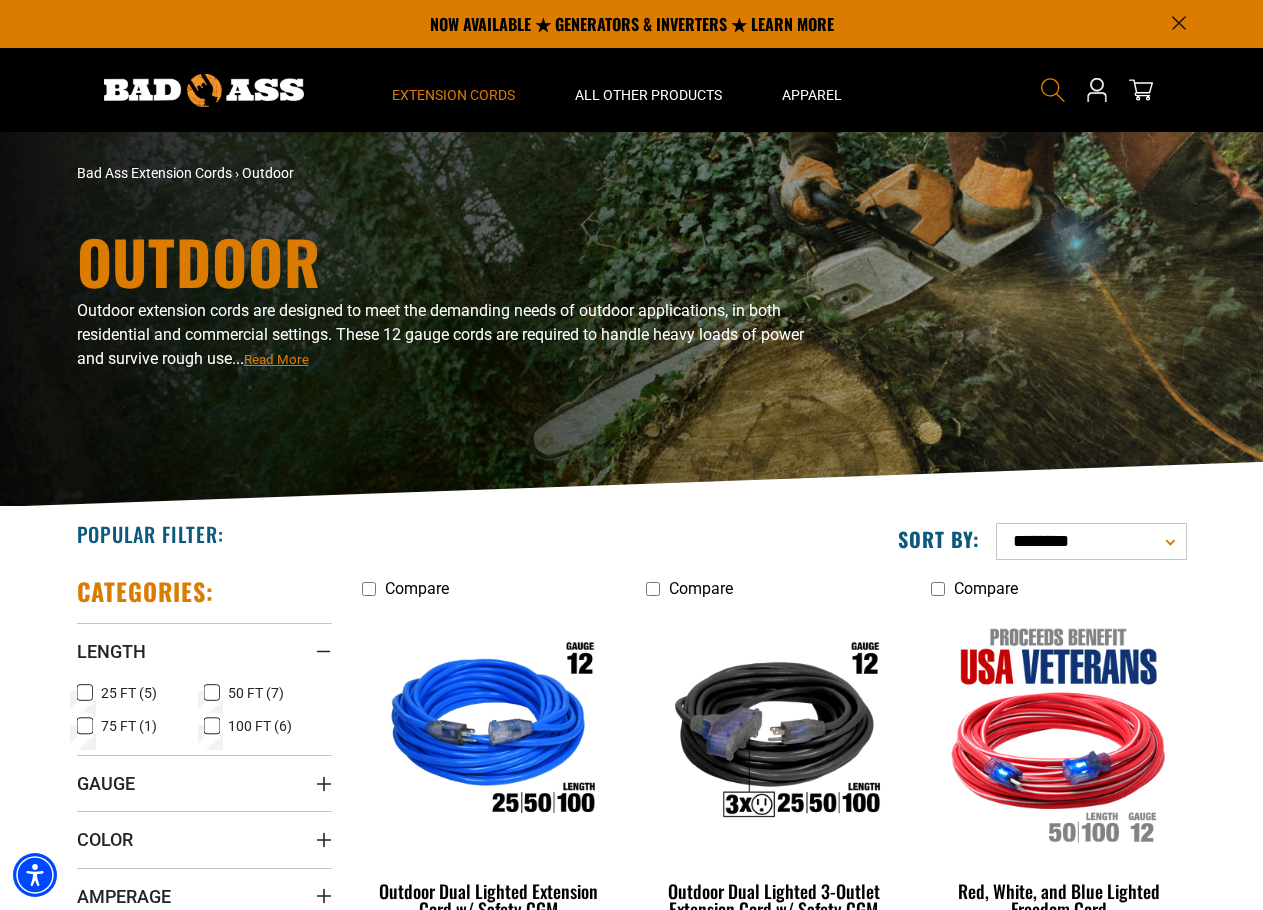 click 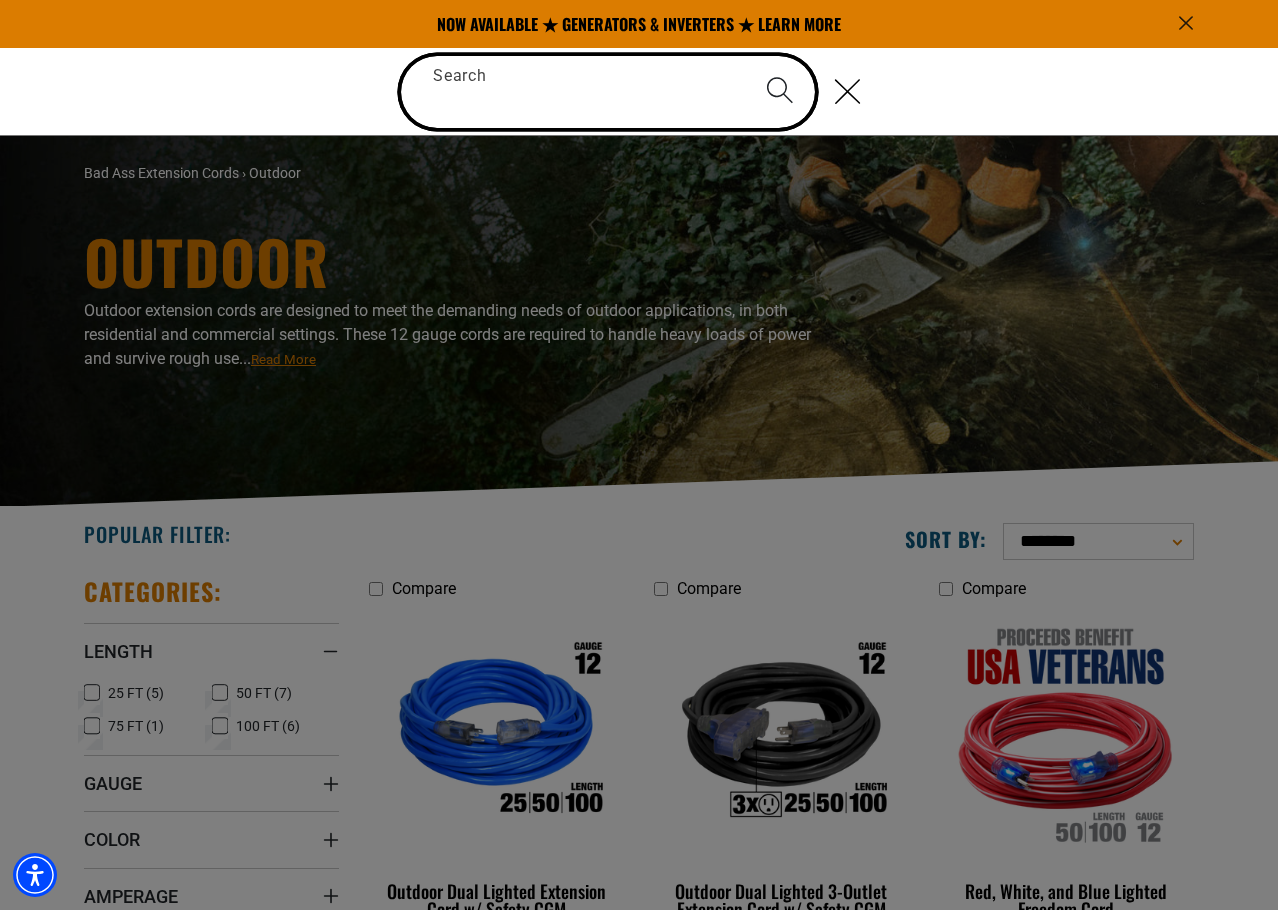 paste on "**********" 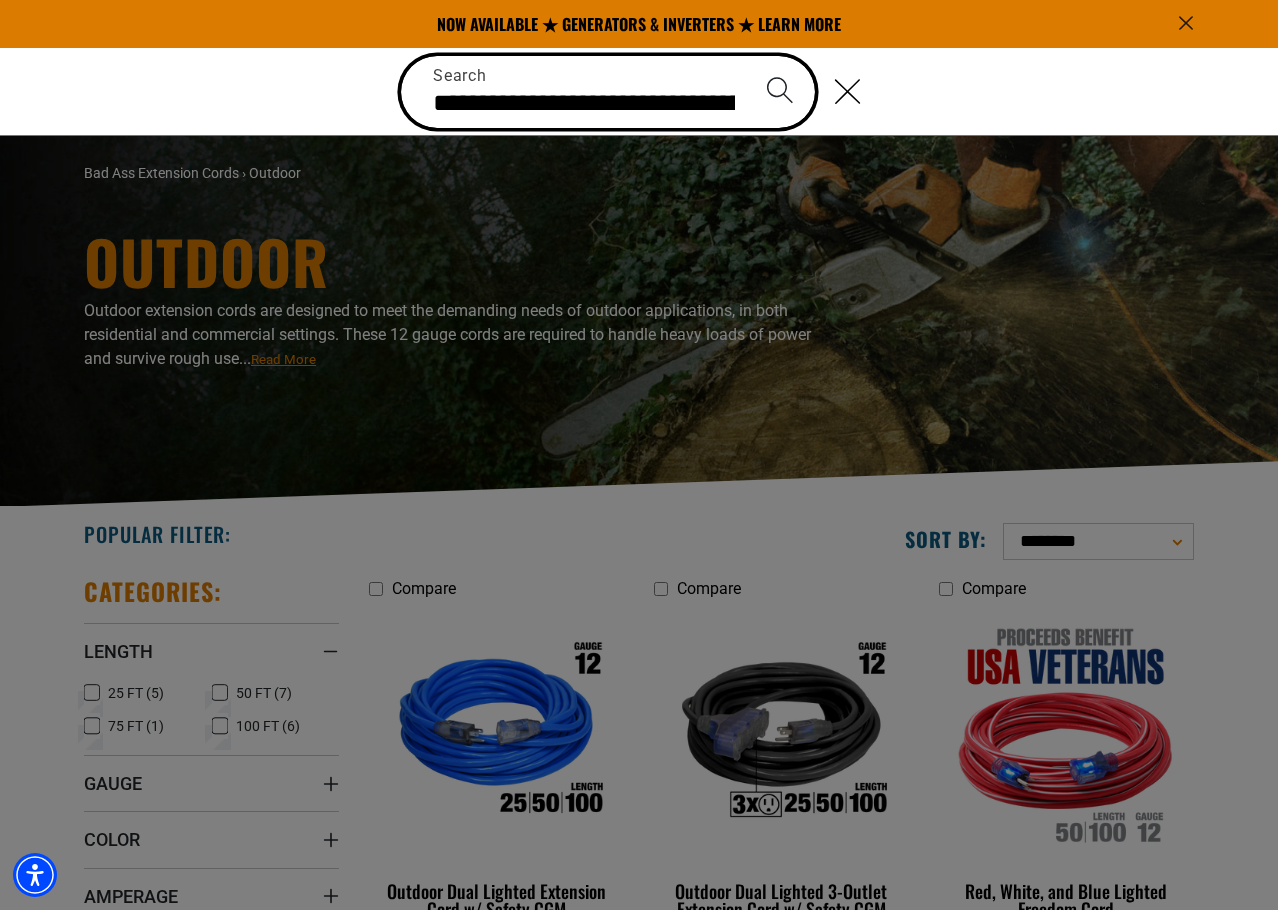 scroll, scrollTop: 0, scrollLeft: 256, axis: horizontal 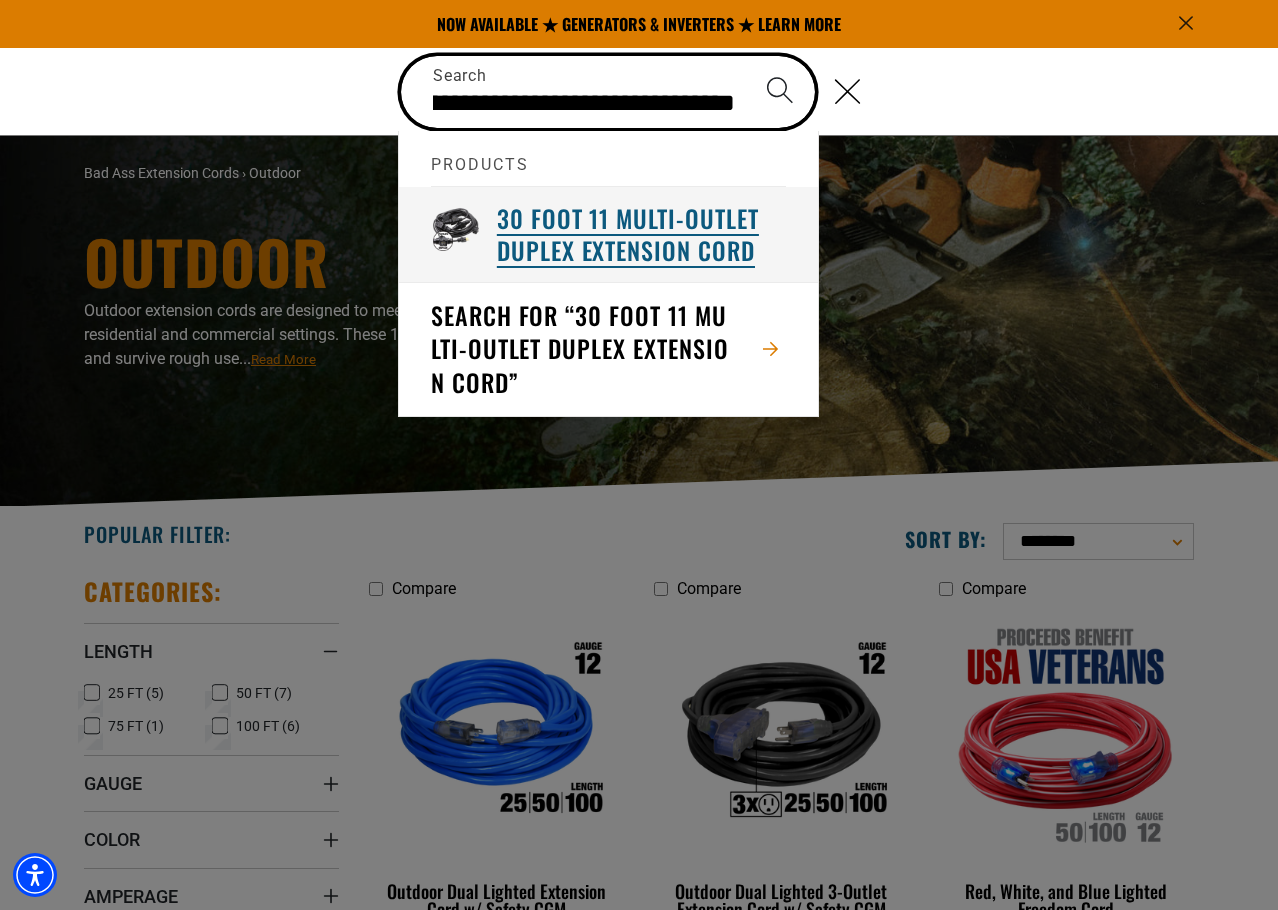type on "**********" 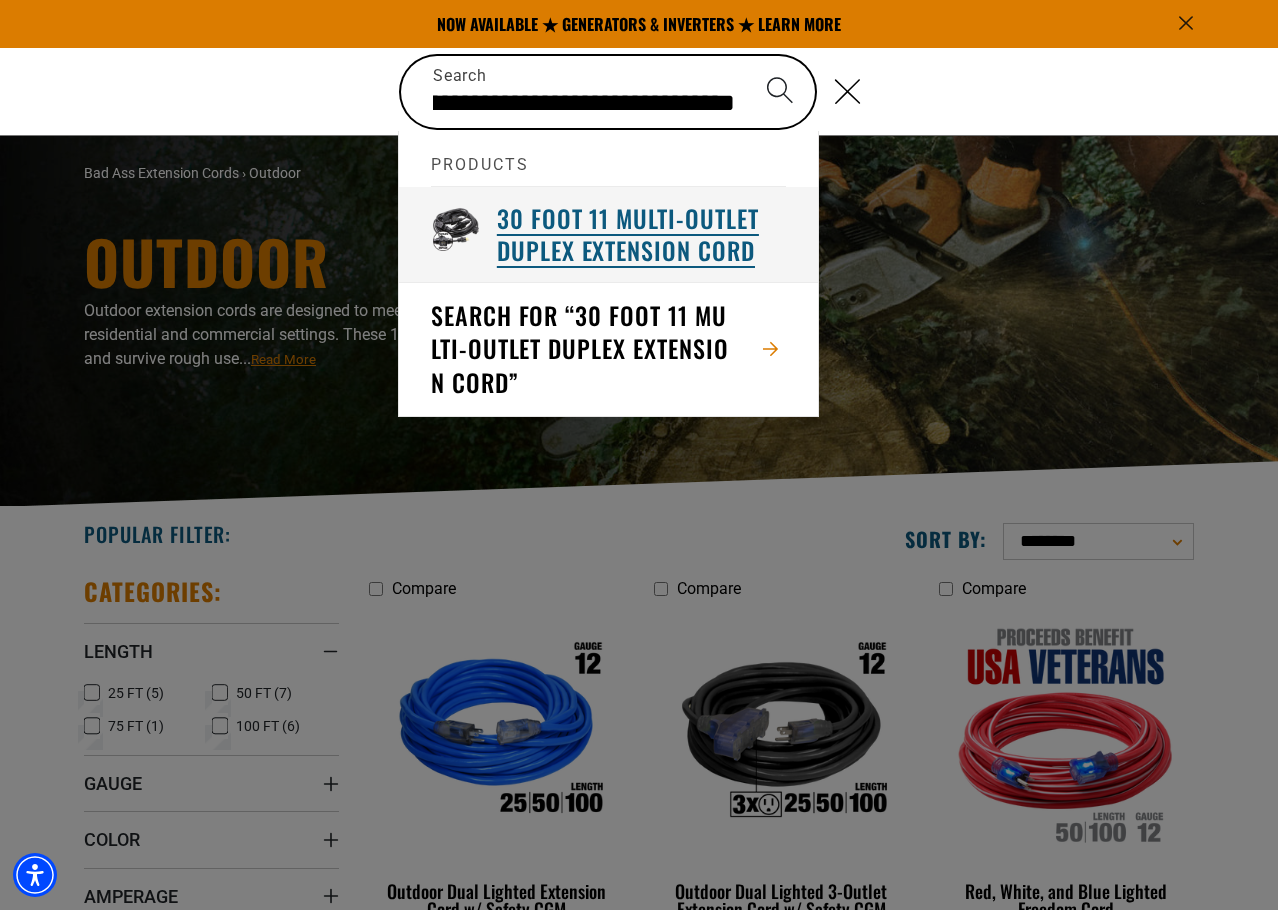 click on "30 Foot 11 Multi-Outlet Duplex Extension Cord" at bounding box center (641, 234) 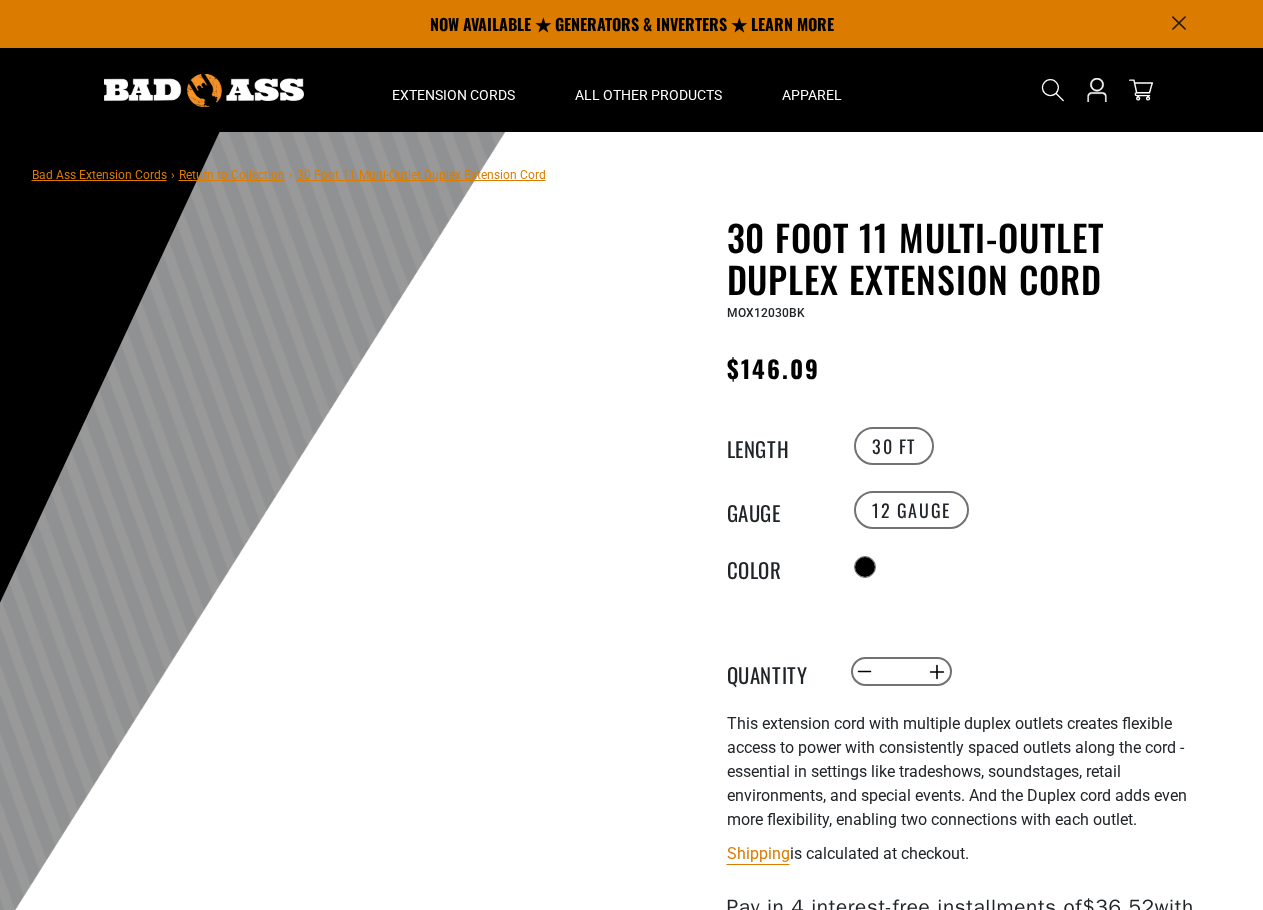 scroll, scrollTop: 0, scrollLeft: 0, axis: both 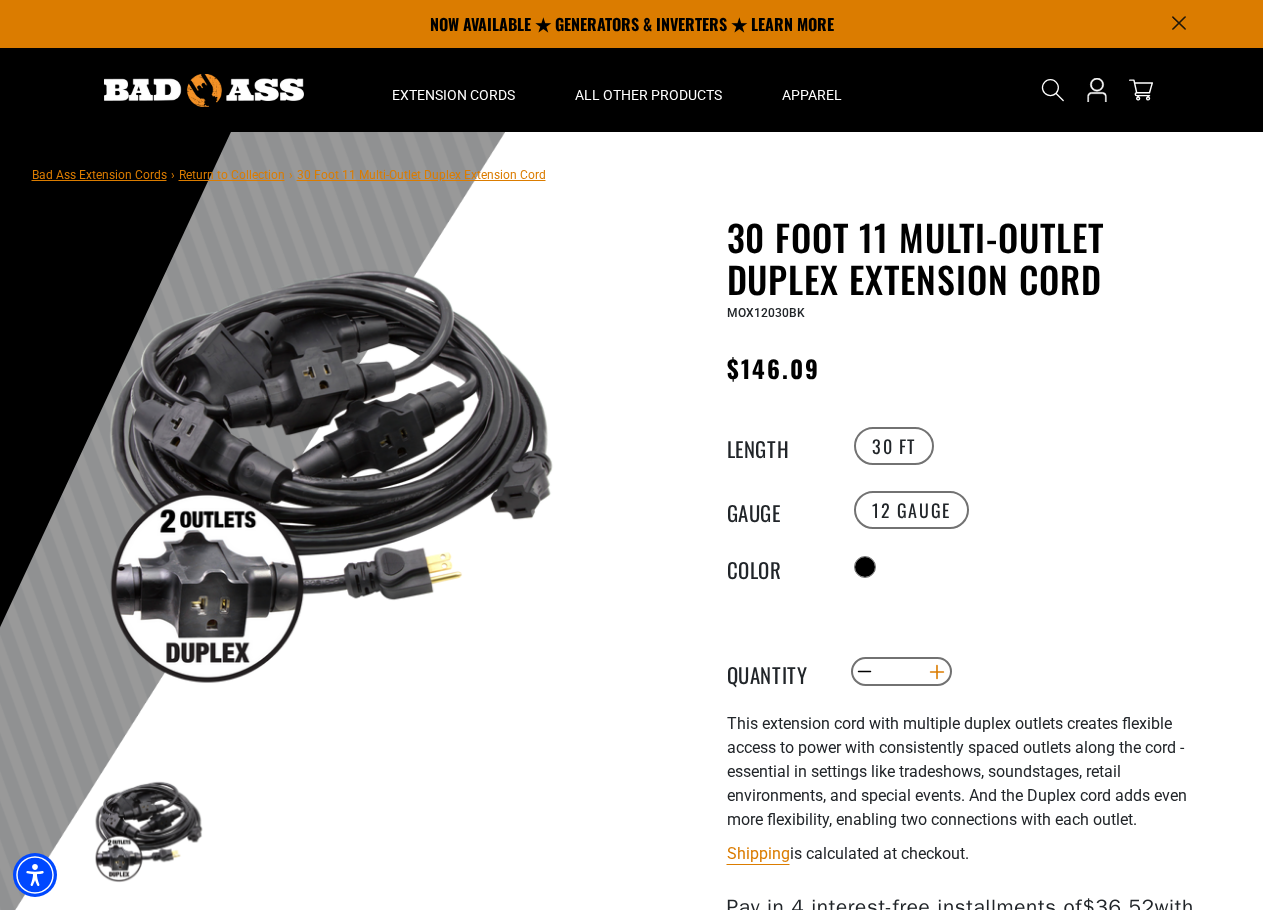 click on "Increase quantity for 30 Foot 11 Multi-Outlet Duplex Extension Cord" at bounding box center [936, 672] 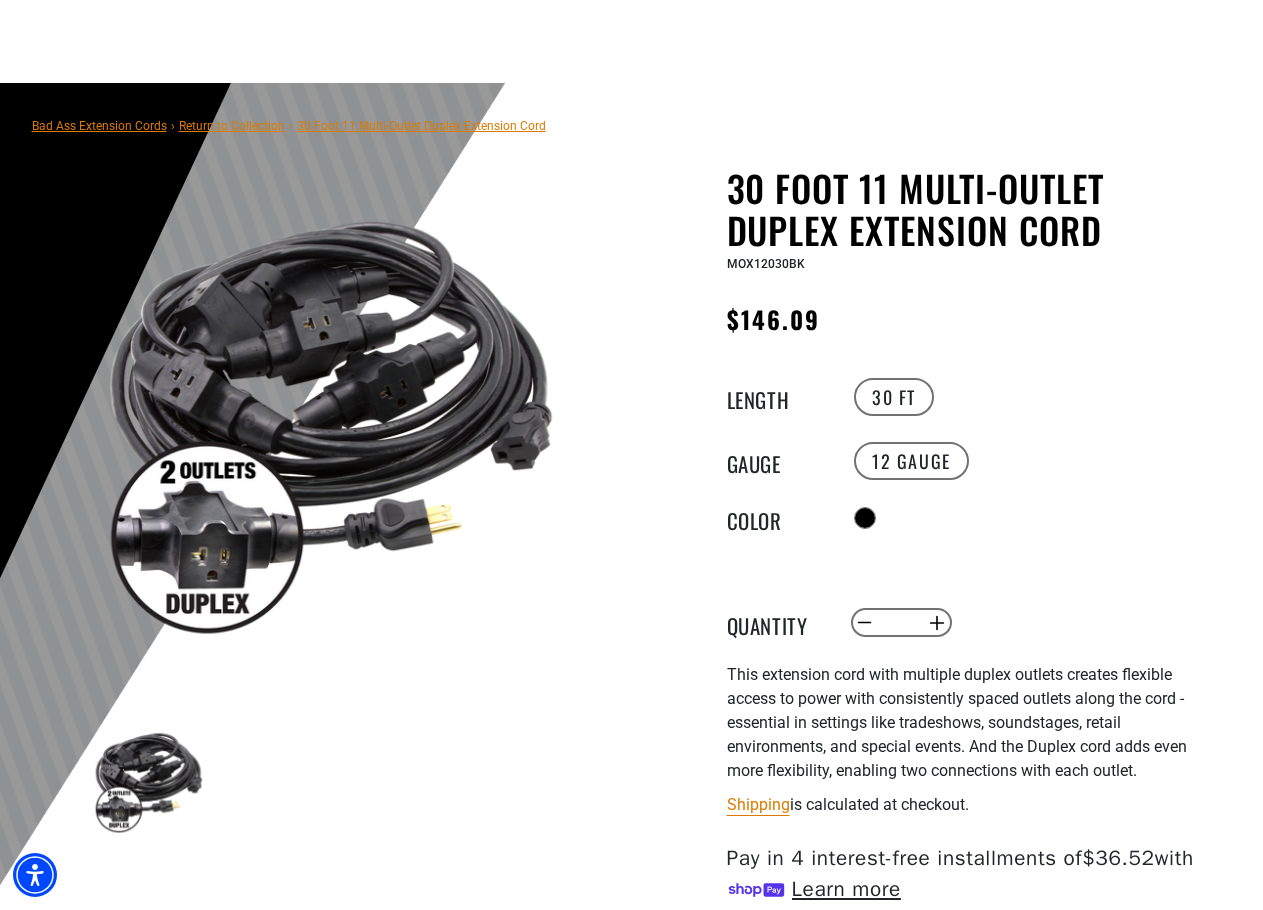 scroll, scrollTop: 700, scrollLeft: 0, axis: vertical 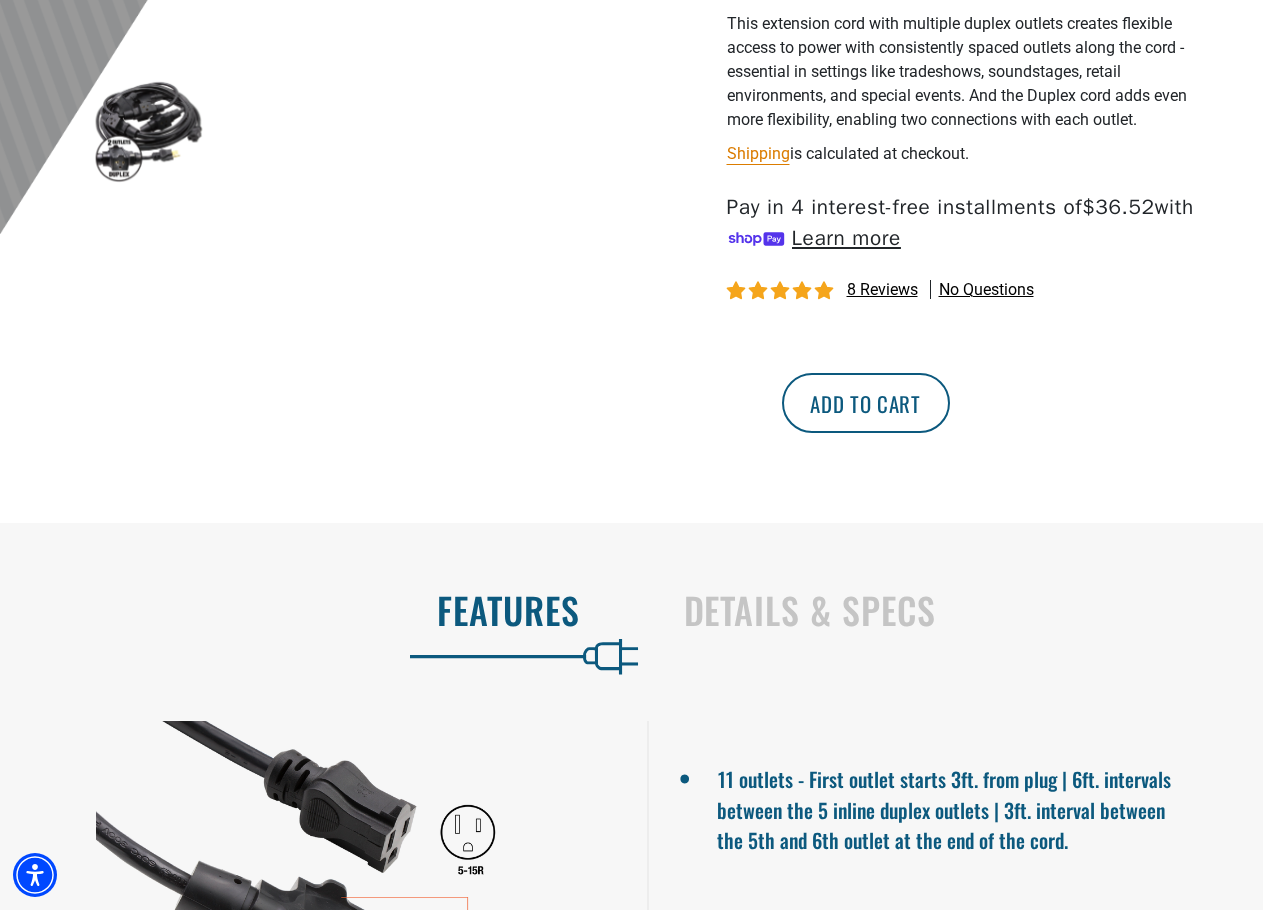 click on "Add to cart" at bounding box center [866, 403] 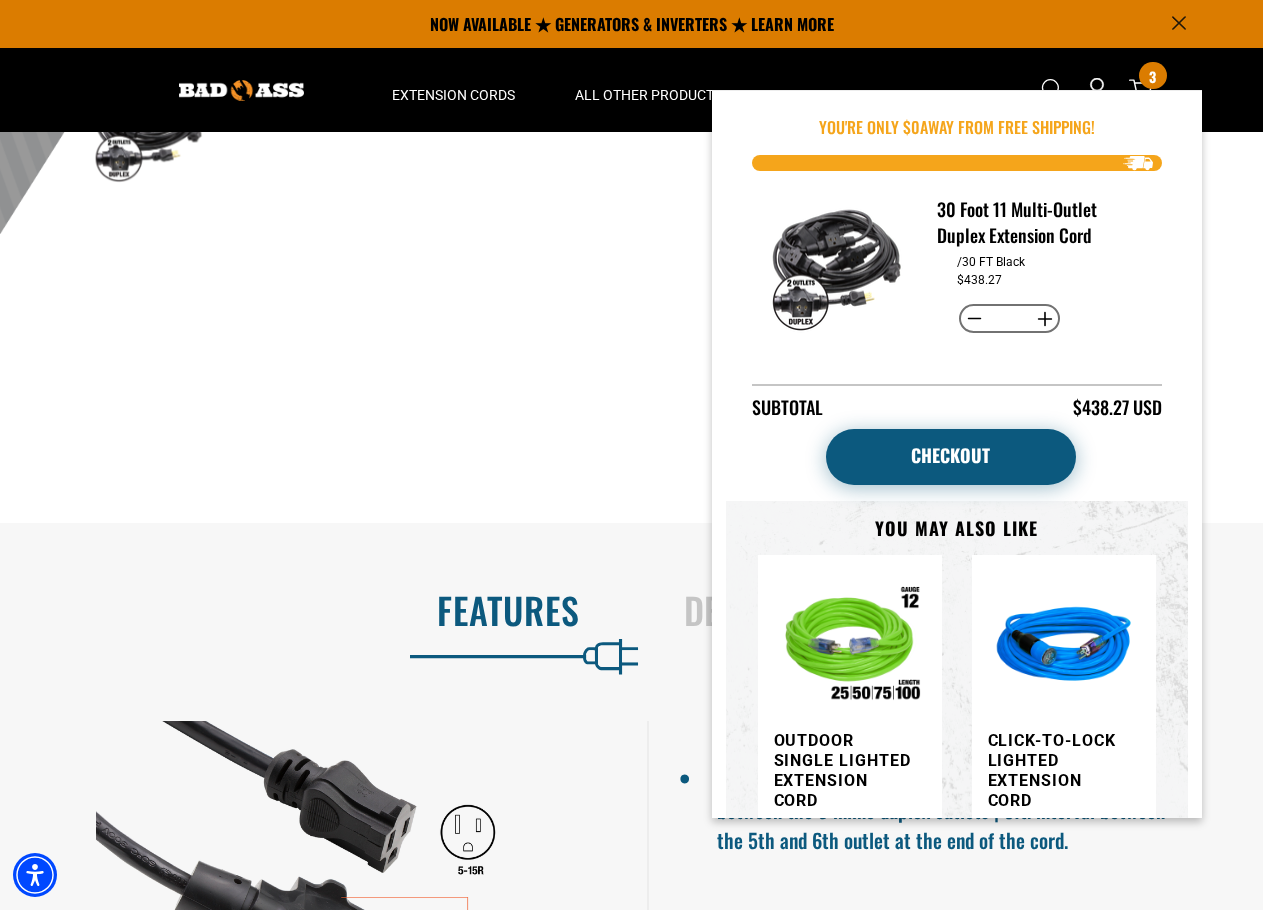 click on "Checkout" at bounding box center (951, 457) 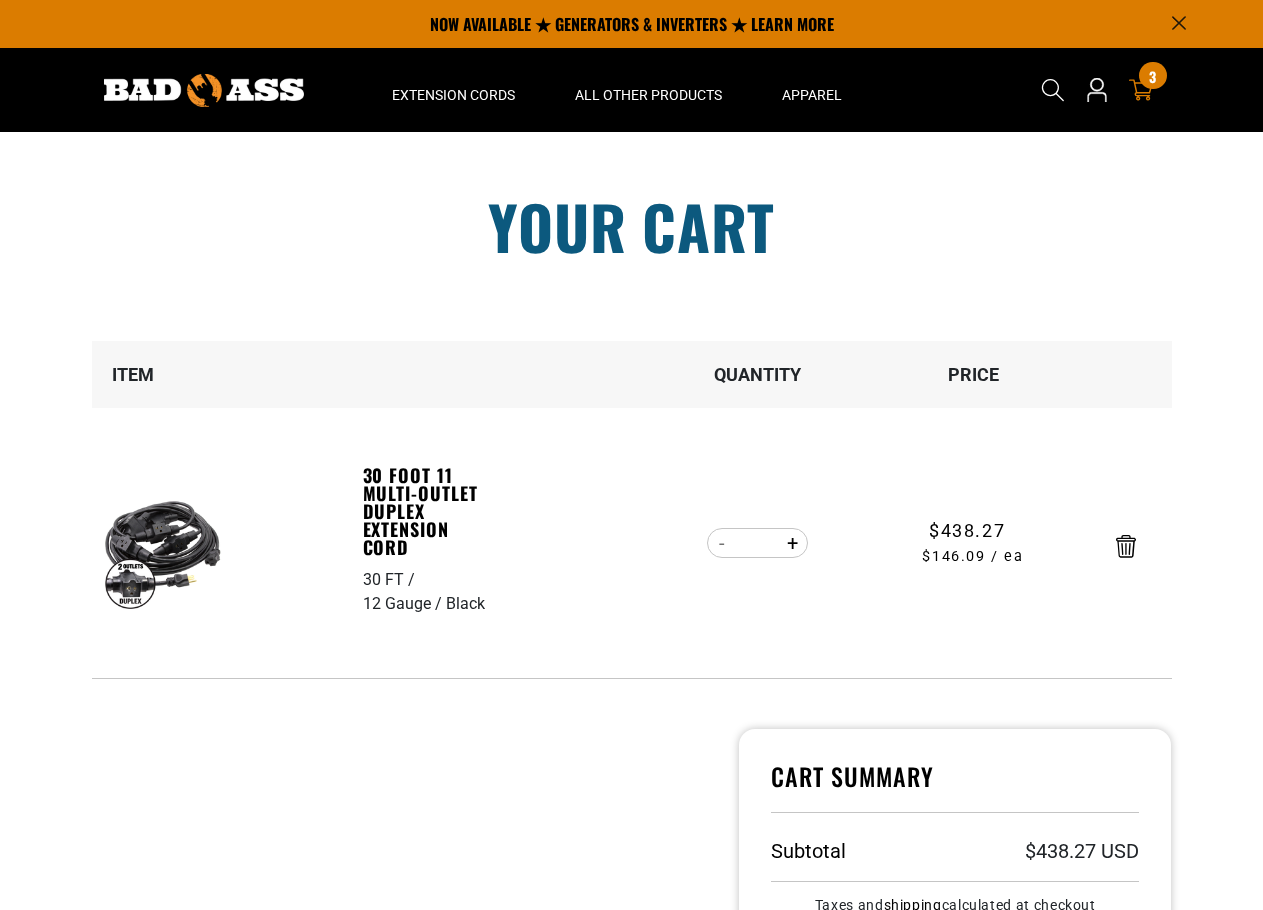 scroll, scrollTop: 0, scrollLeft: 0, axis: both 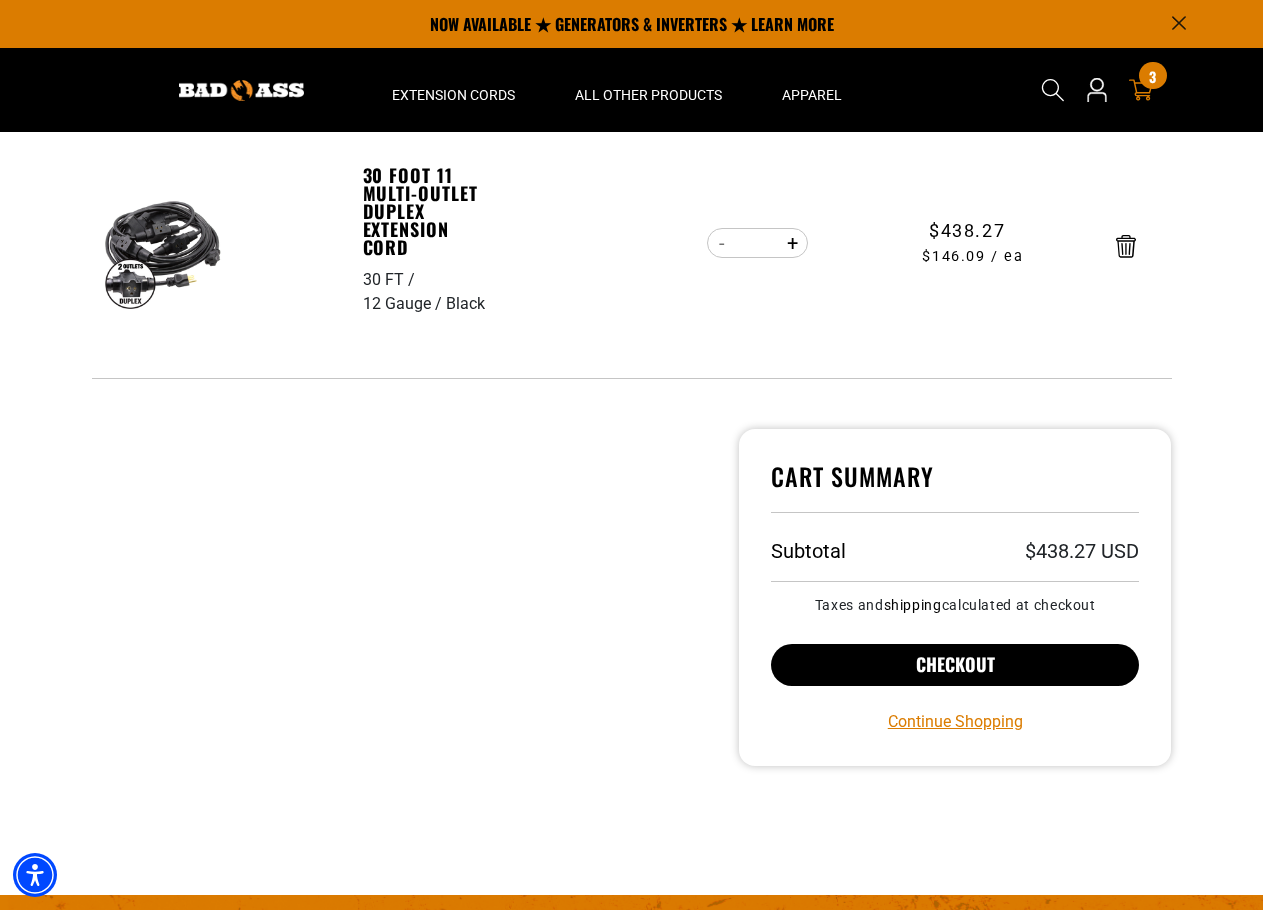 click on "Checkout" at bounding box center (955, 665) 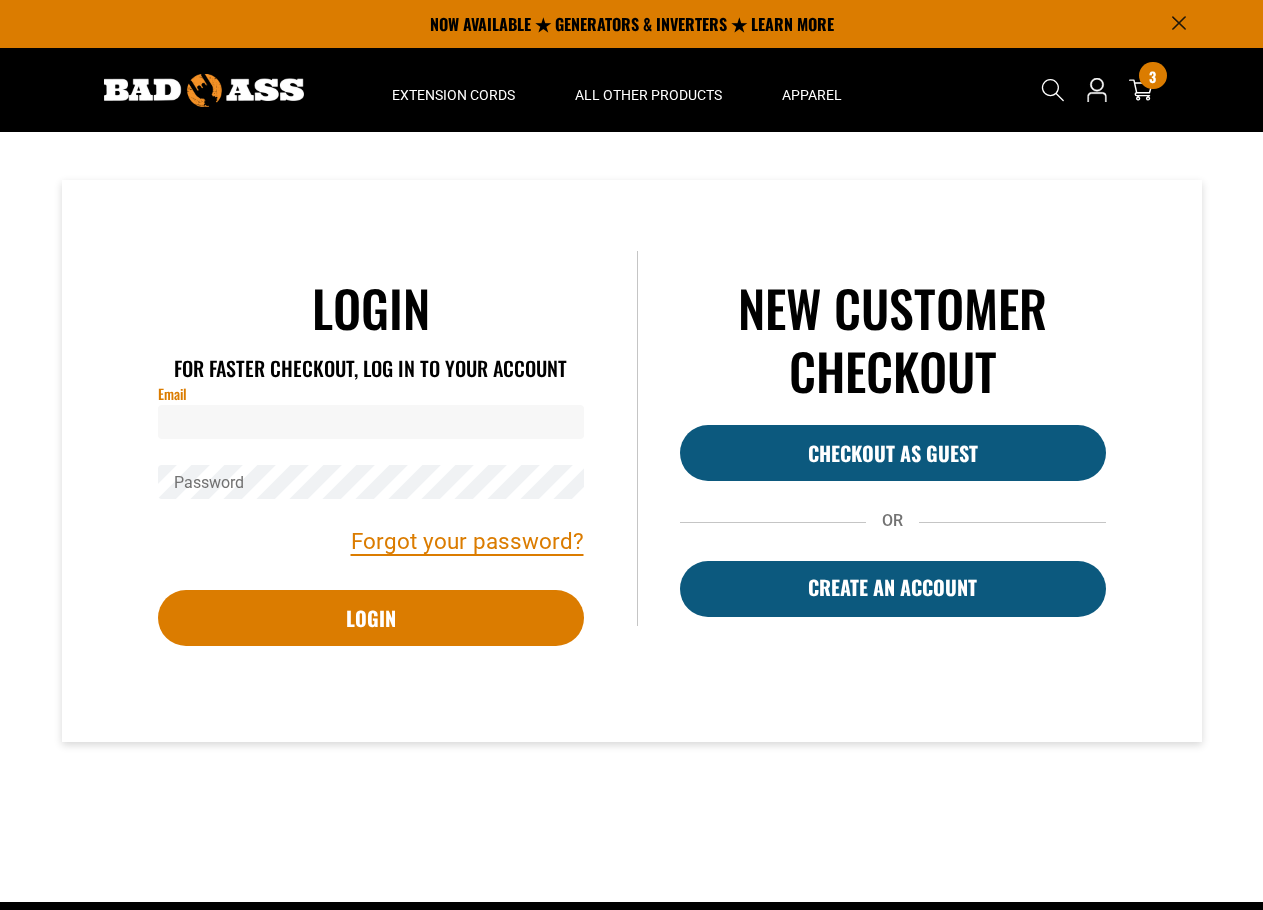 click on "Email" at bounding box center (371, 422) 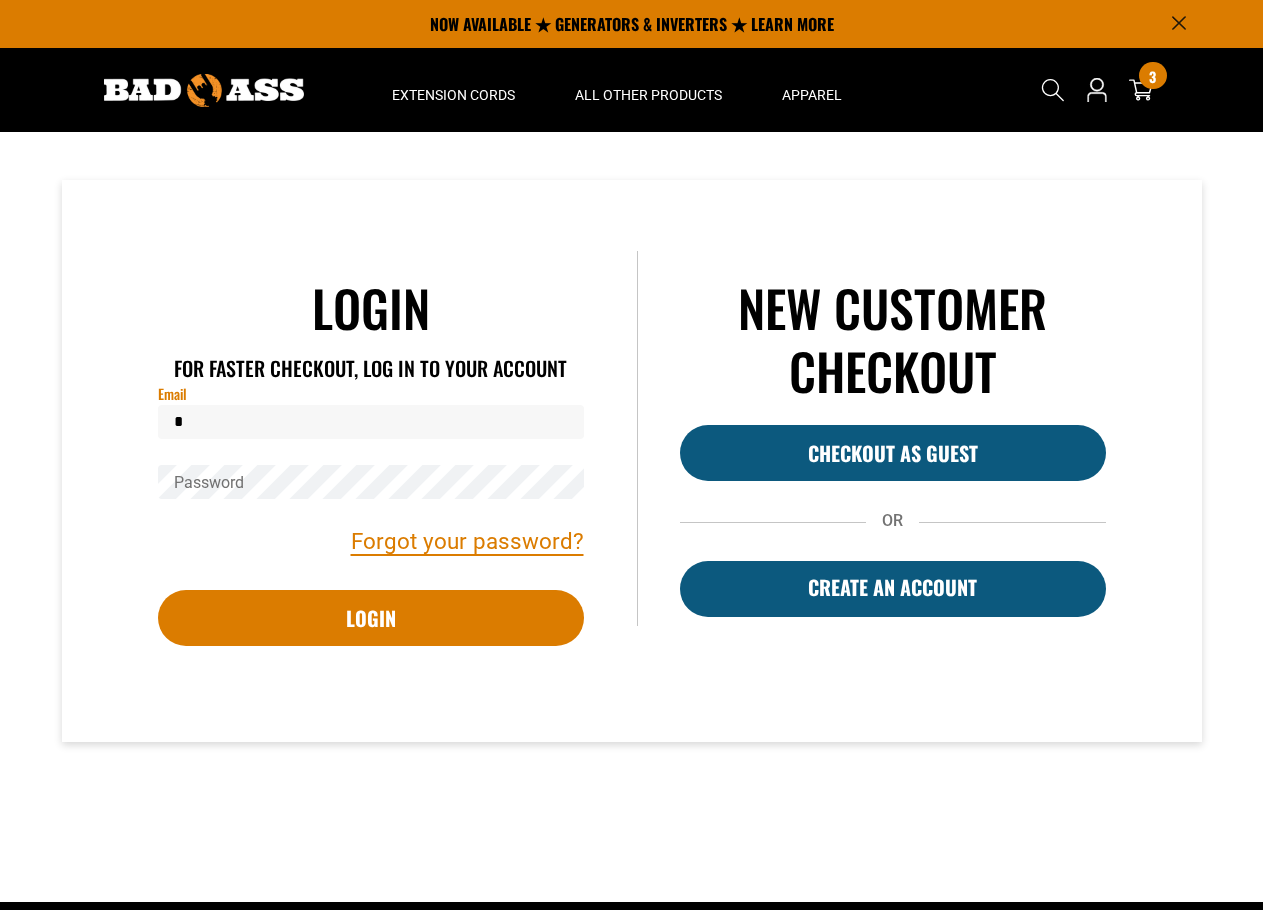 scroll, scrollTop: 0, scrollLeft: 0, axis: both 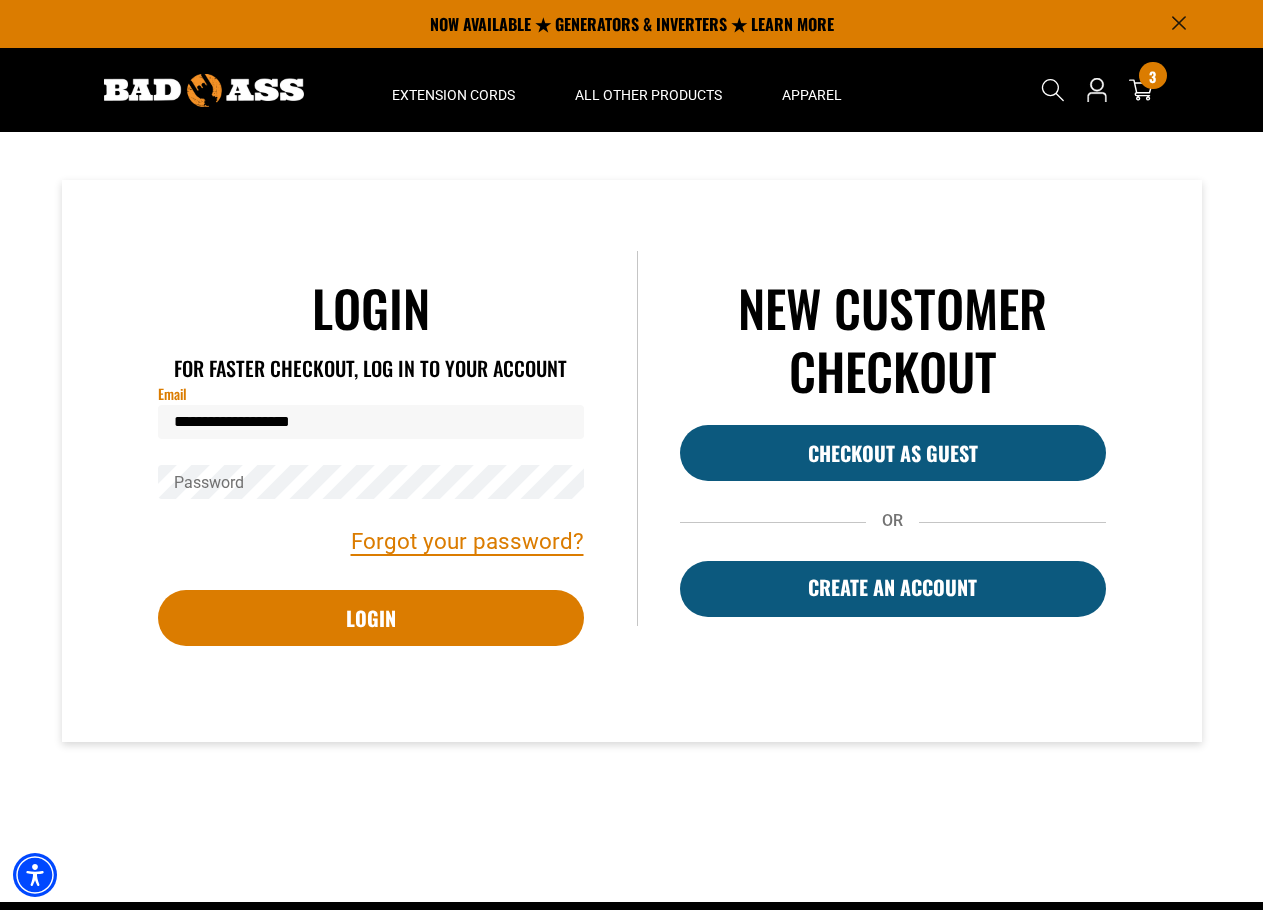 type on "**********" 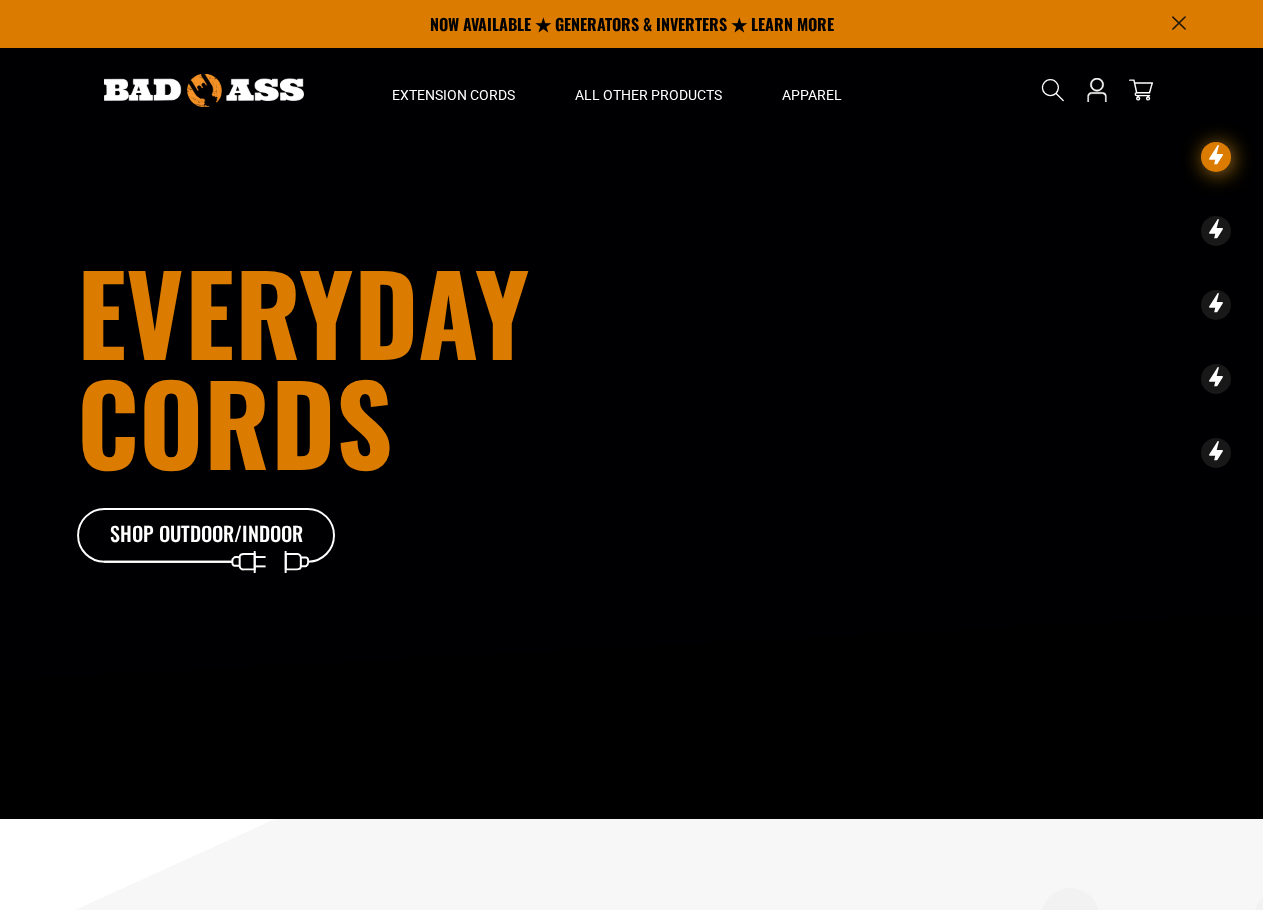 scroll, scrollTop: 0, scrollLeft: 0, axis: both 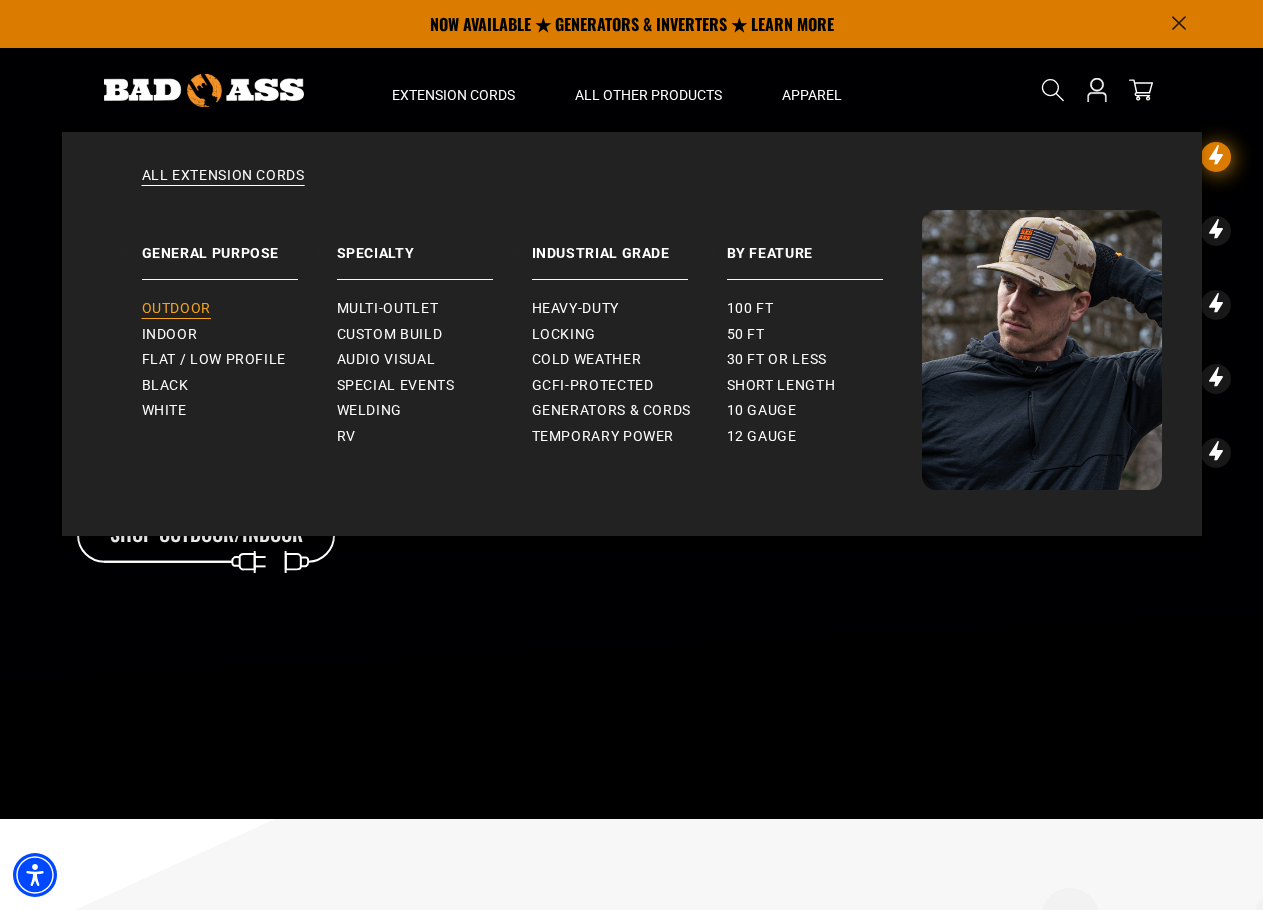 click on "Outdoor" at bounding box center (176, 309) 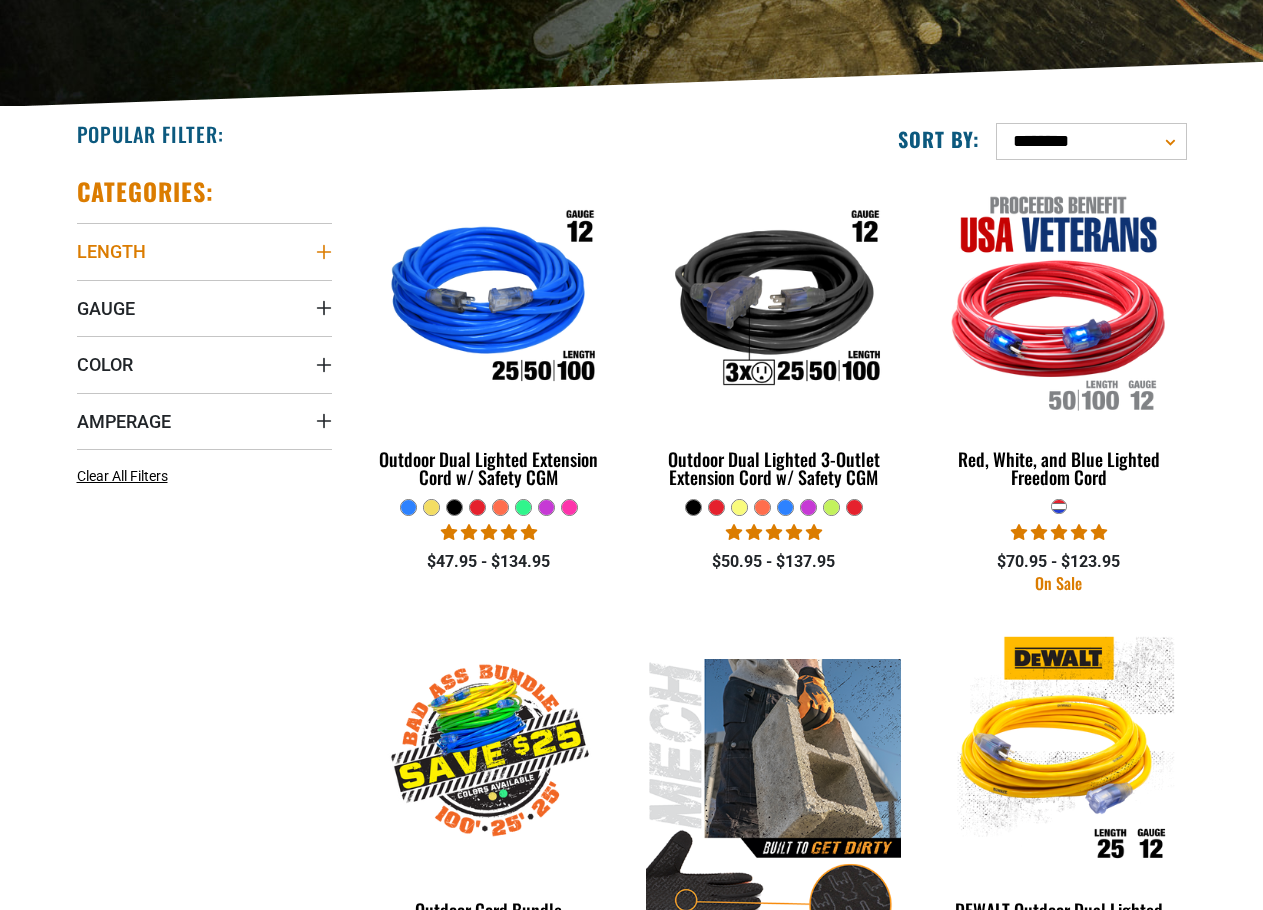 scroll, scrollTop: 400, scrollLeft: 0, axis: vertical 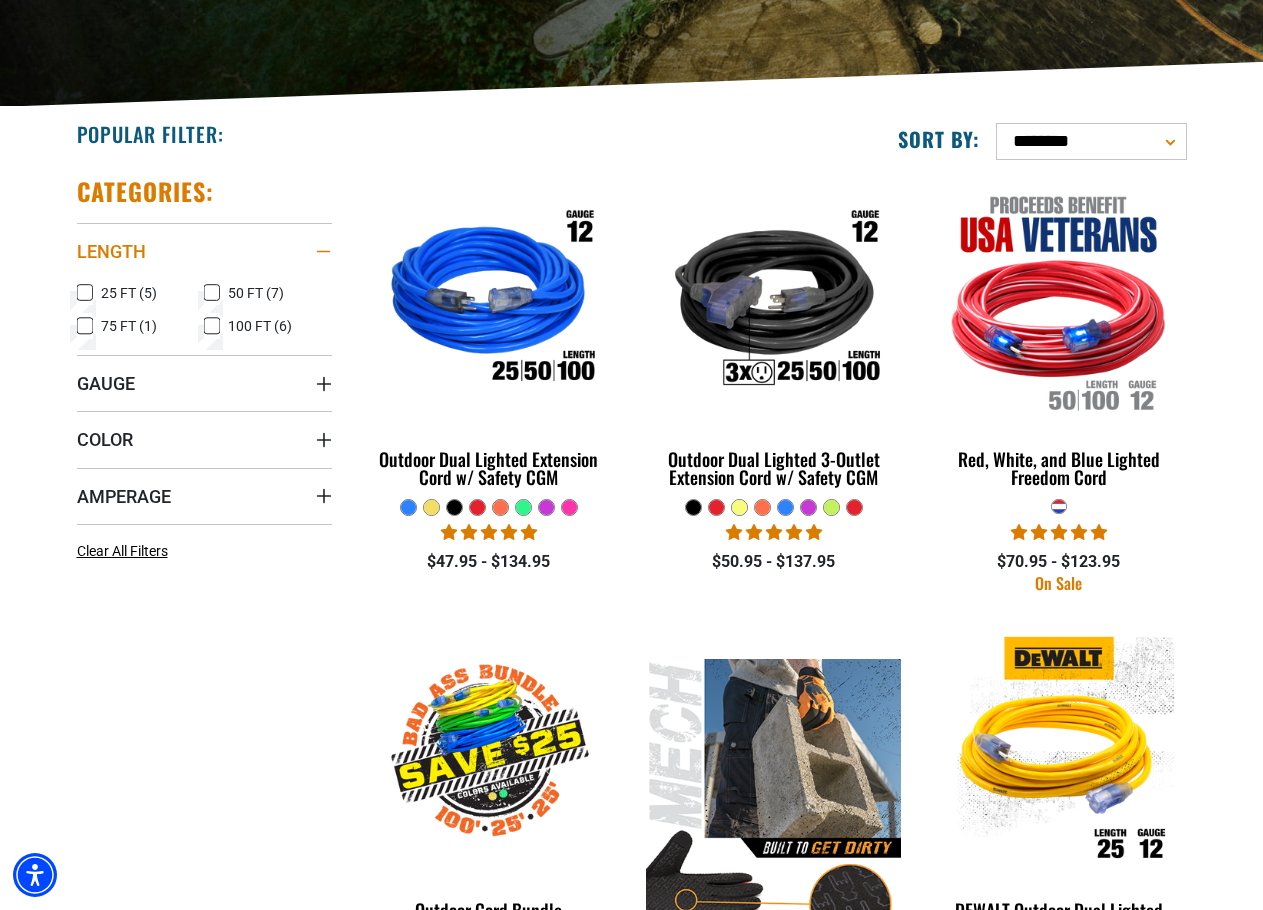 click at bounding box center (324, 252) 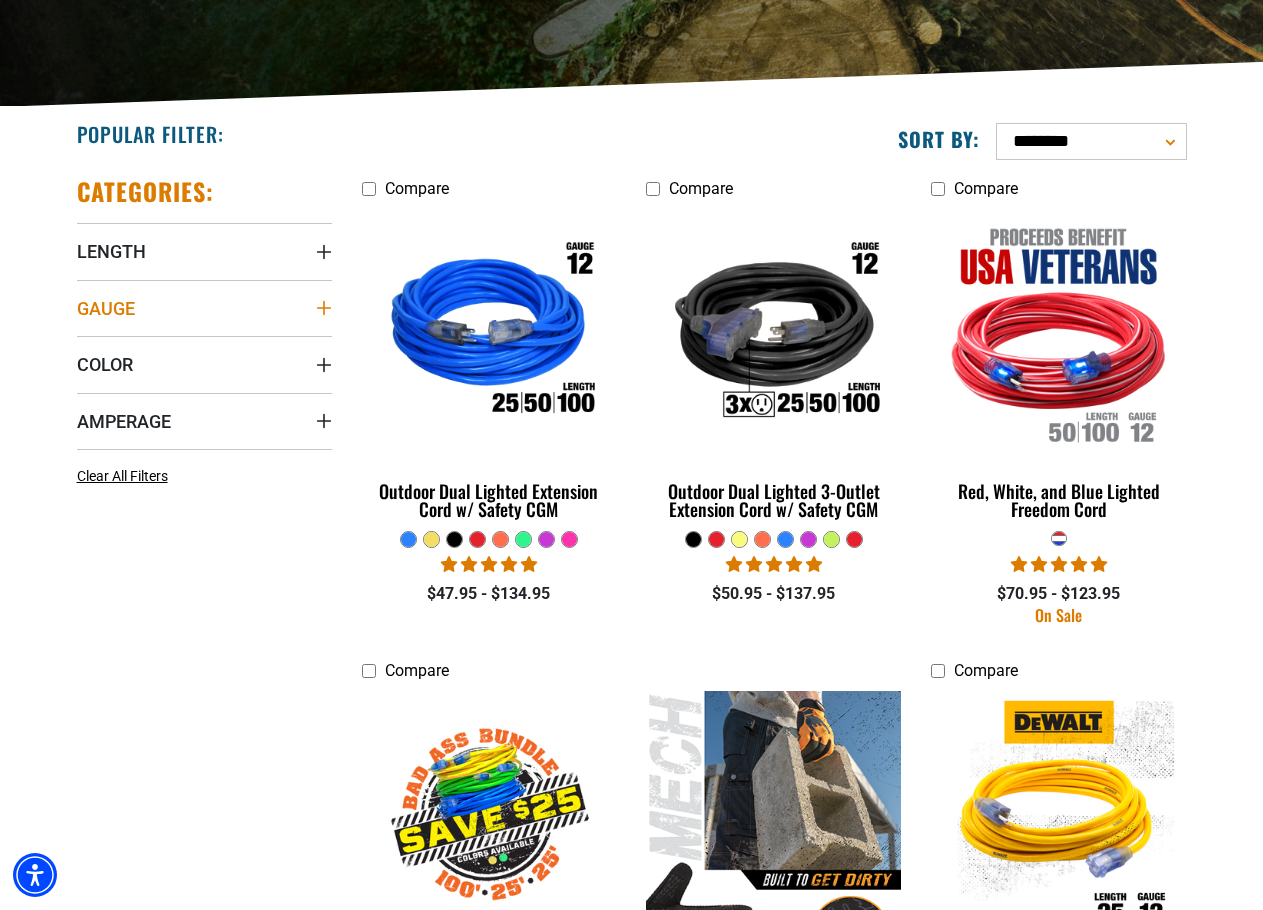 click 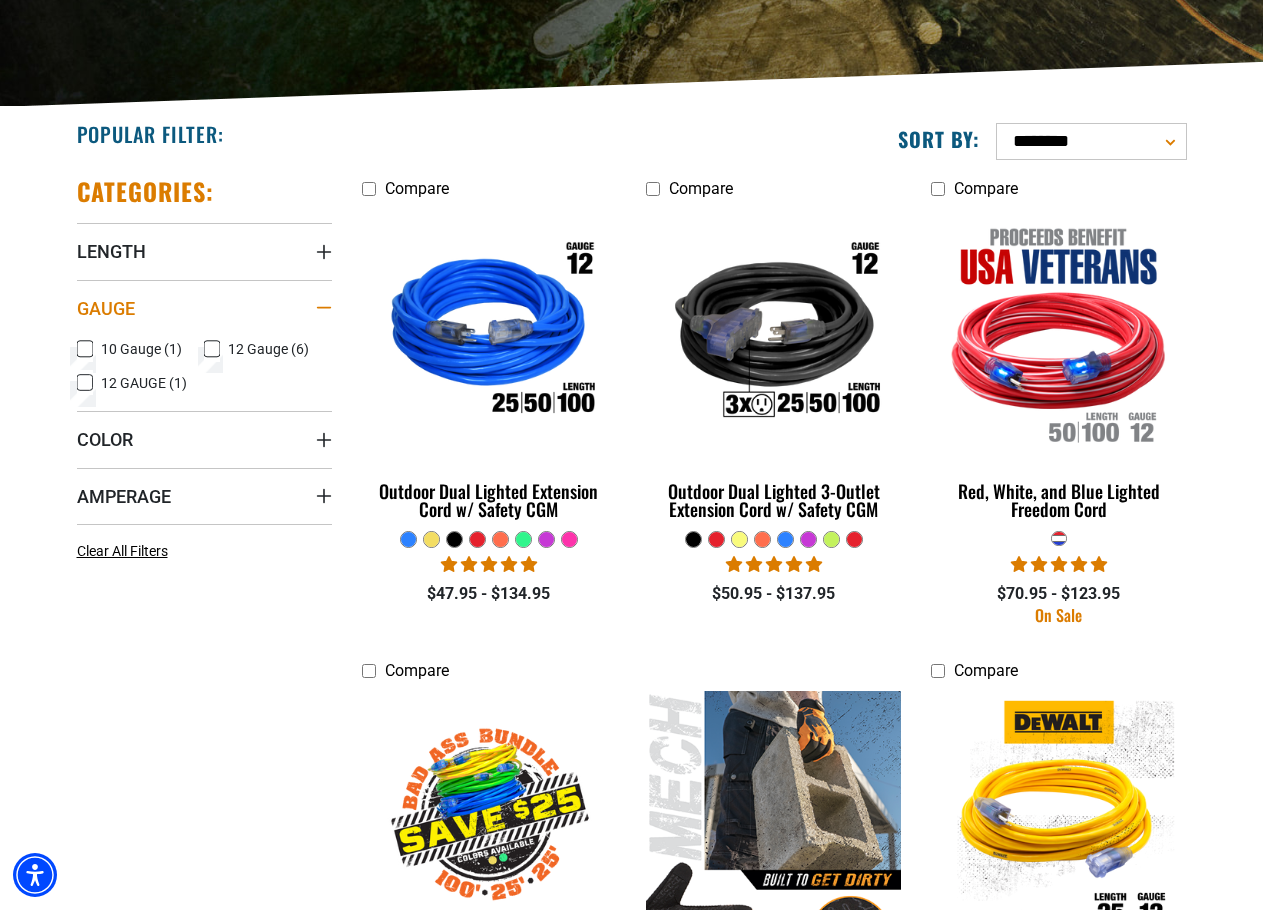 click at bounding box center (324, 308) 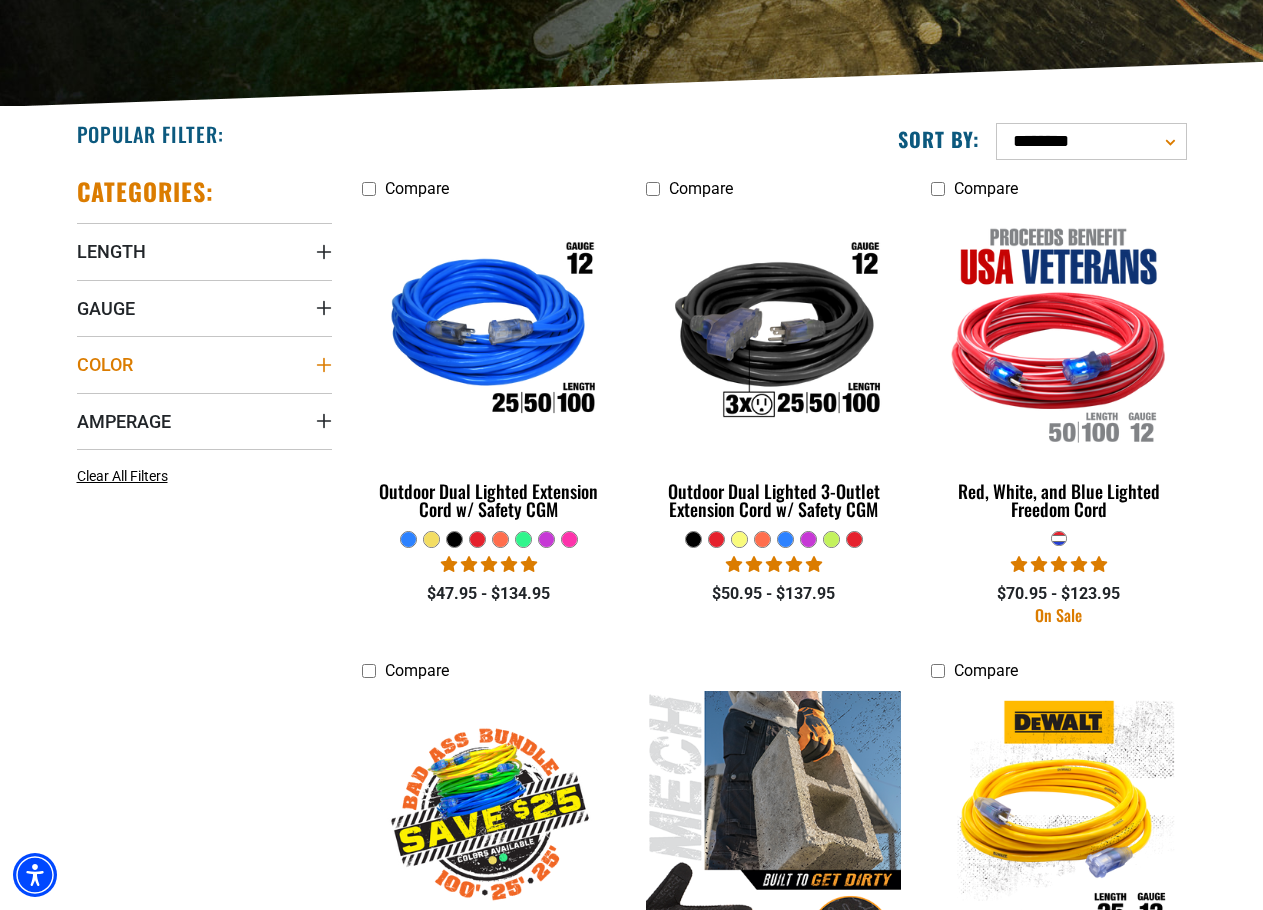 click 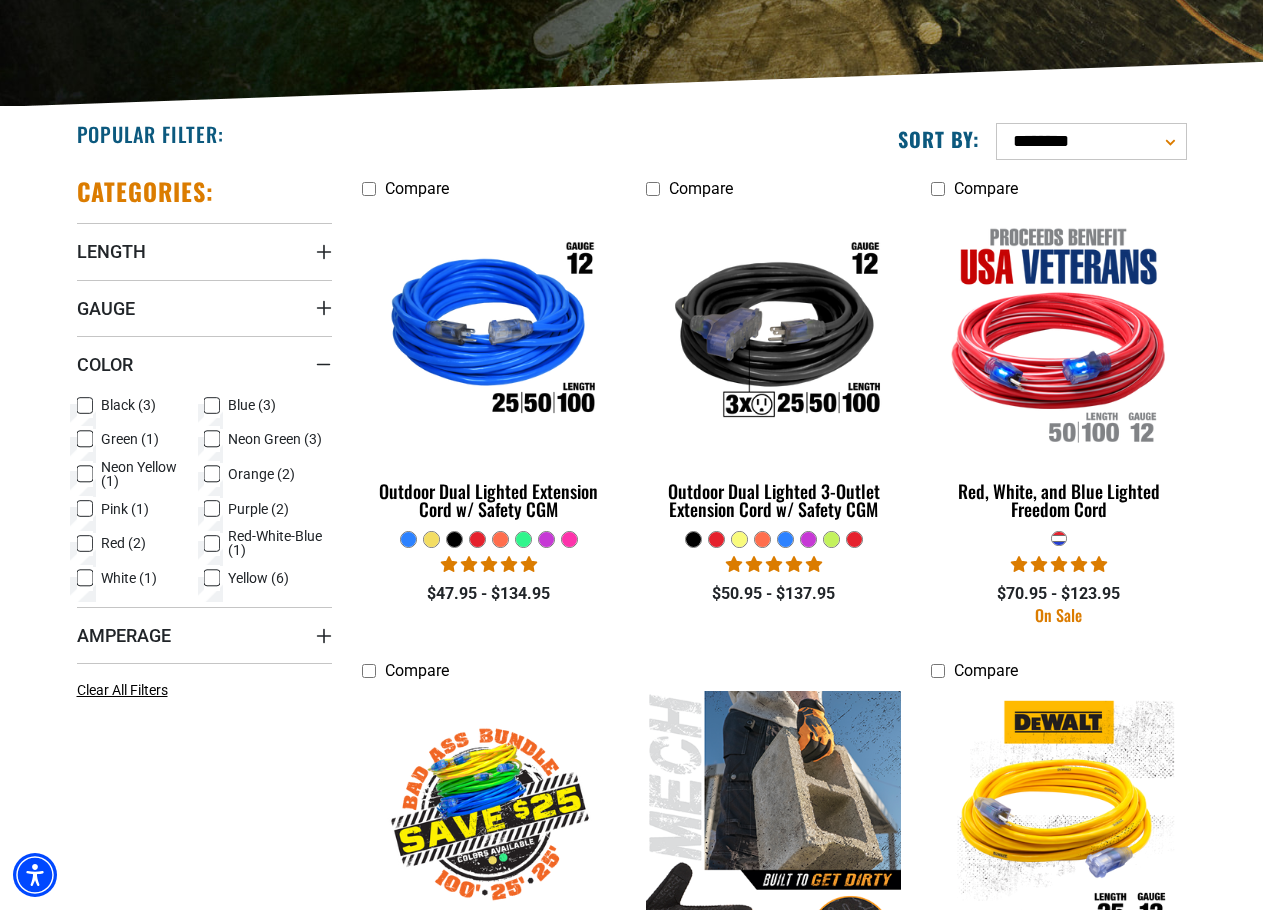 click 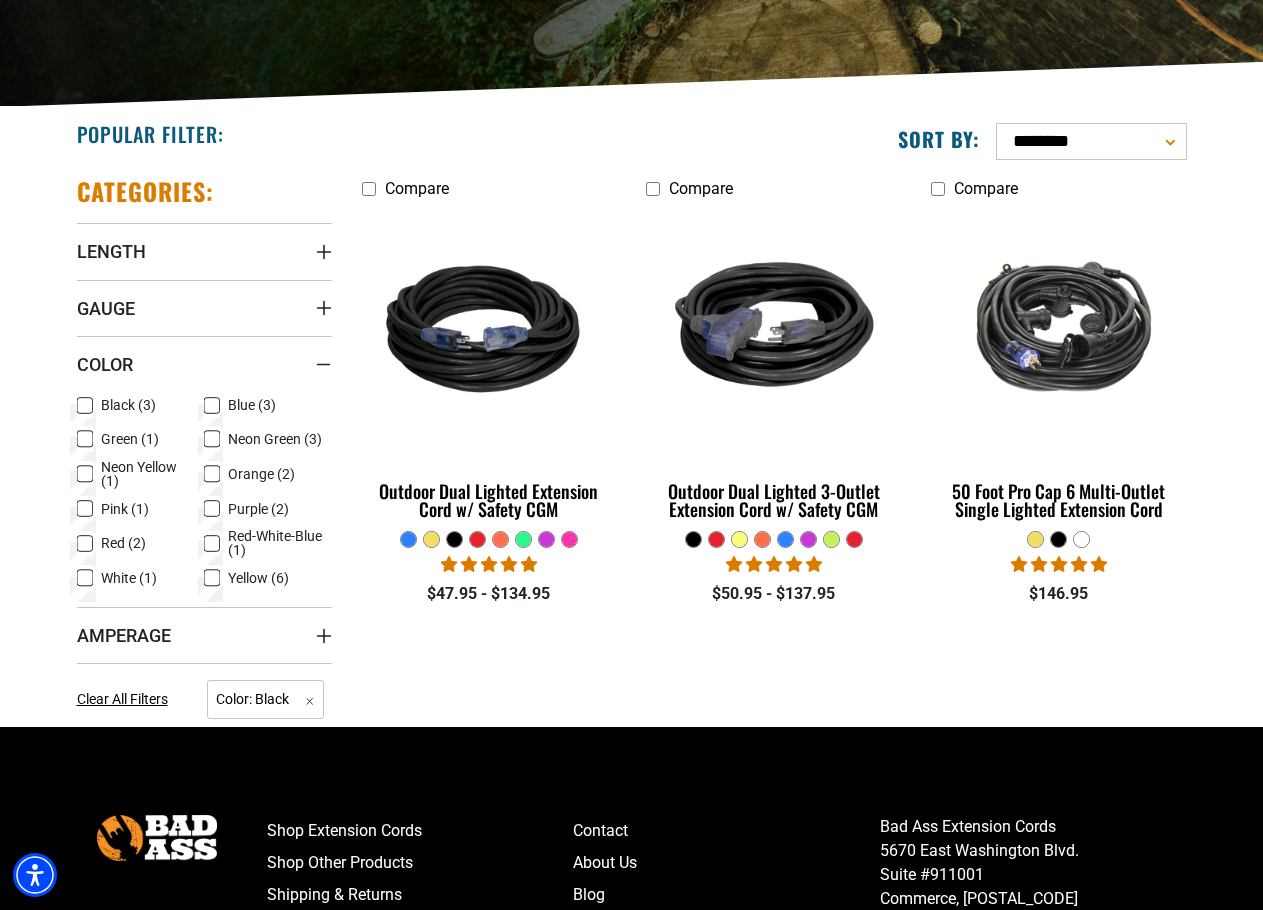 click 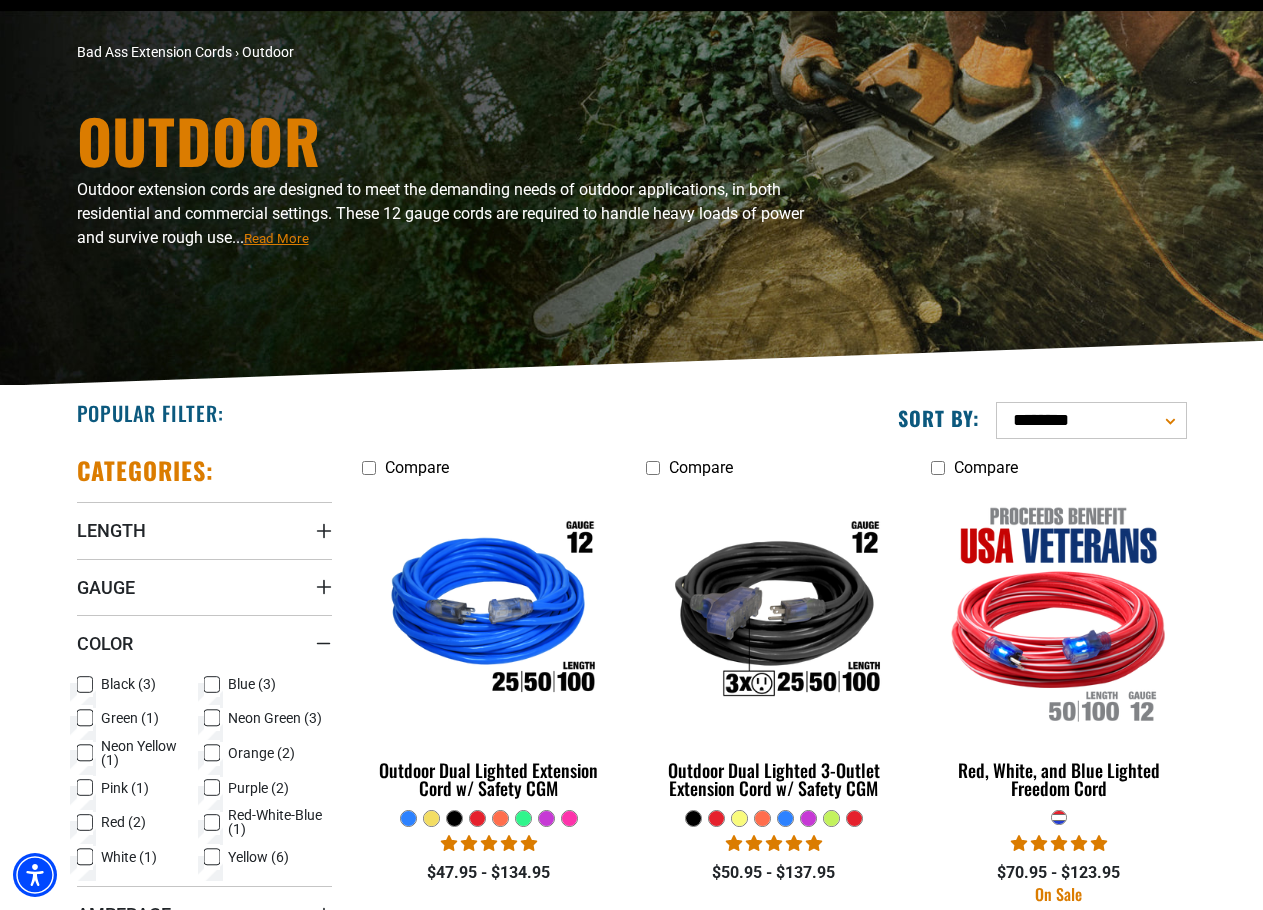 scroll, scrollTop: 0, scrollLeft: 0, axis: both 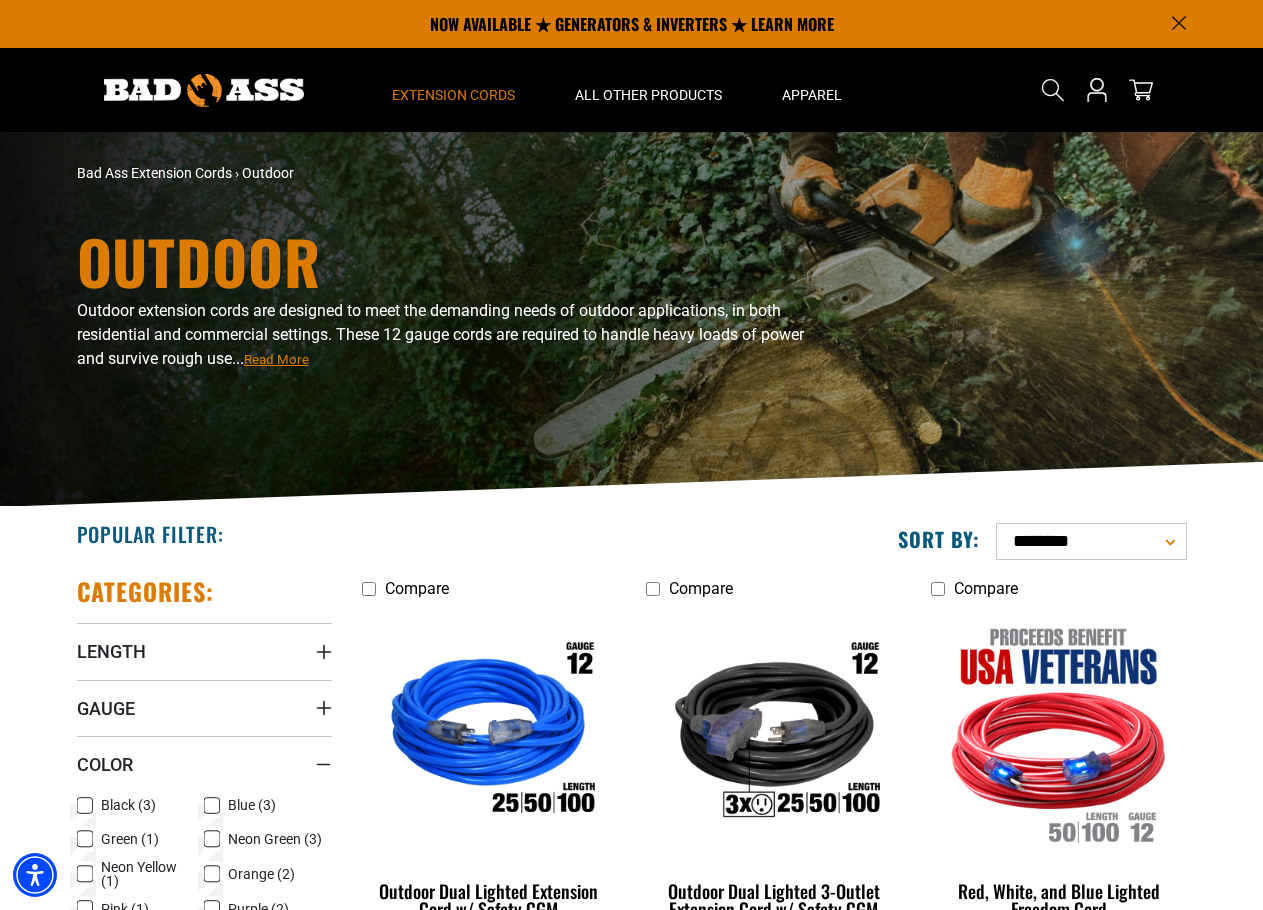 click on "**********" at bounding box center [1091, 541] 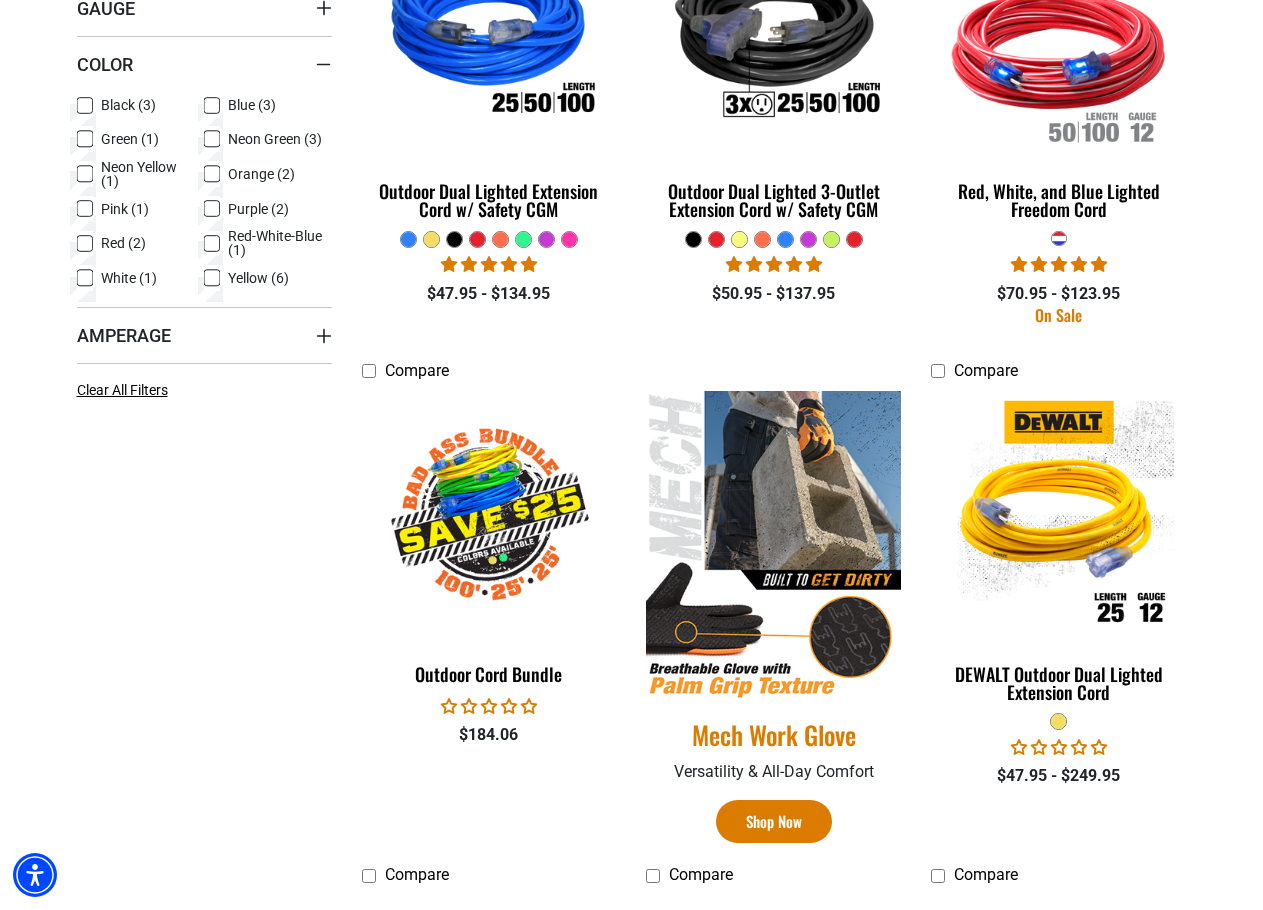 scroll, scrollTop: 1100, scrollLeft: 0, axis: vertical 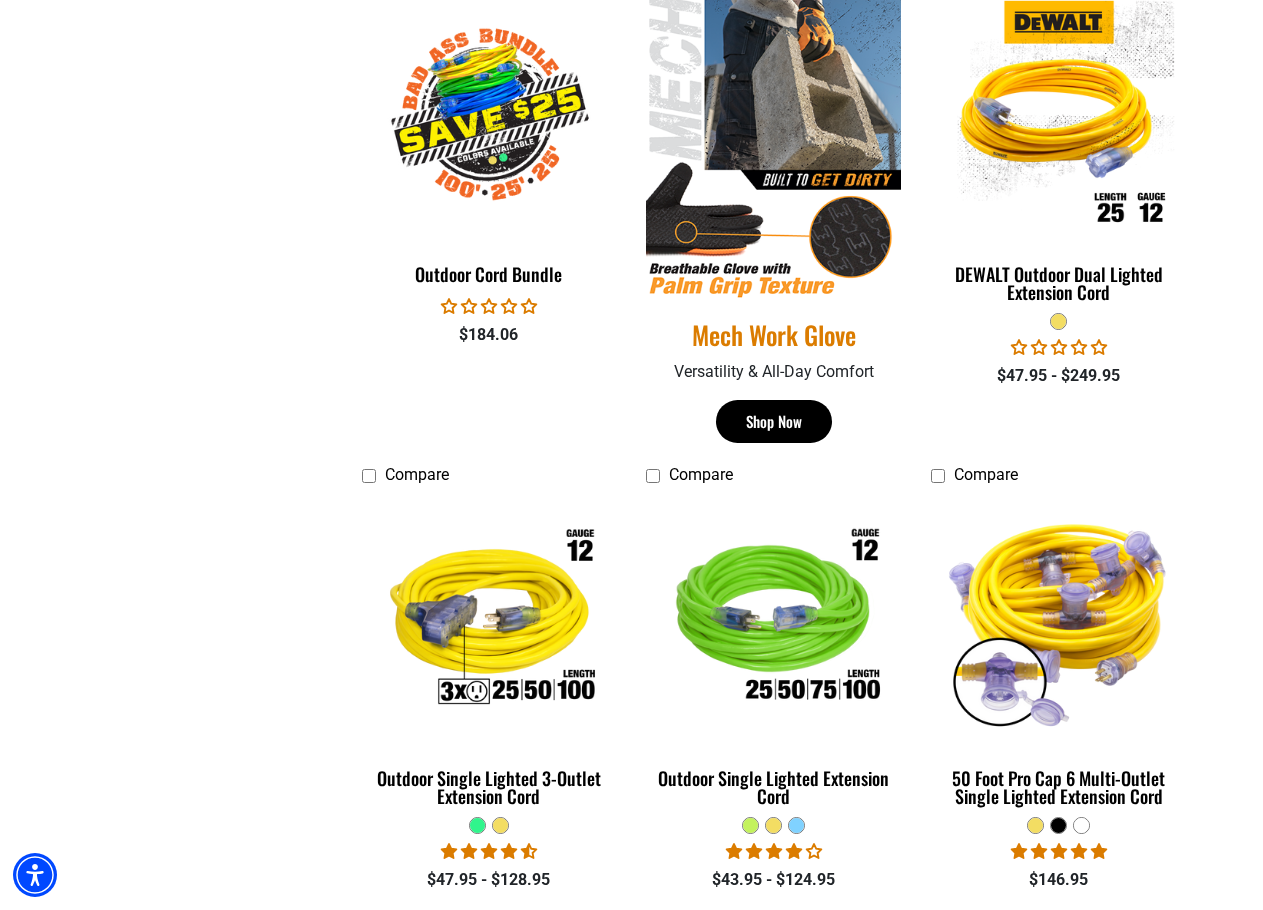click on "Shop Now" at bounding box center [774, 421] 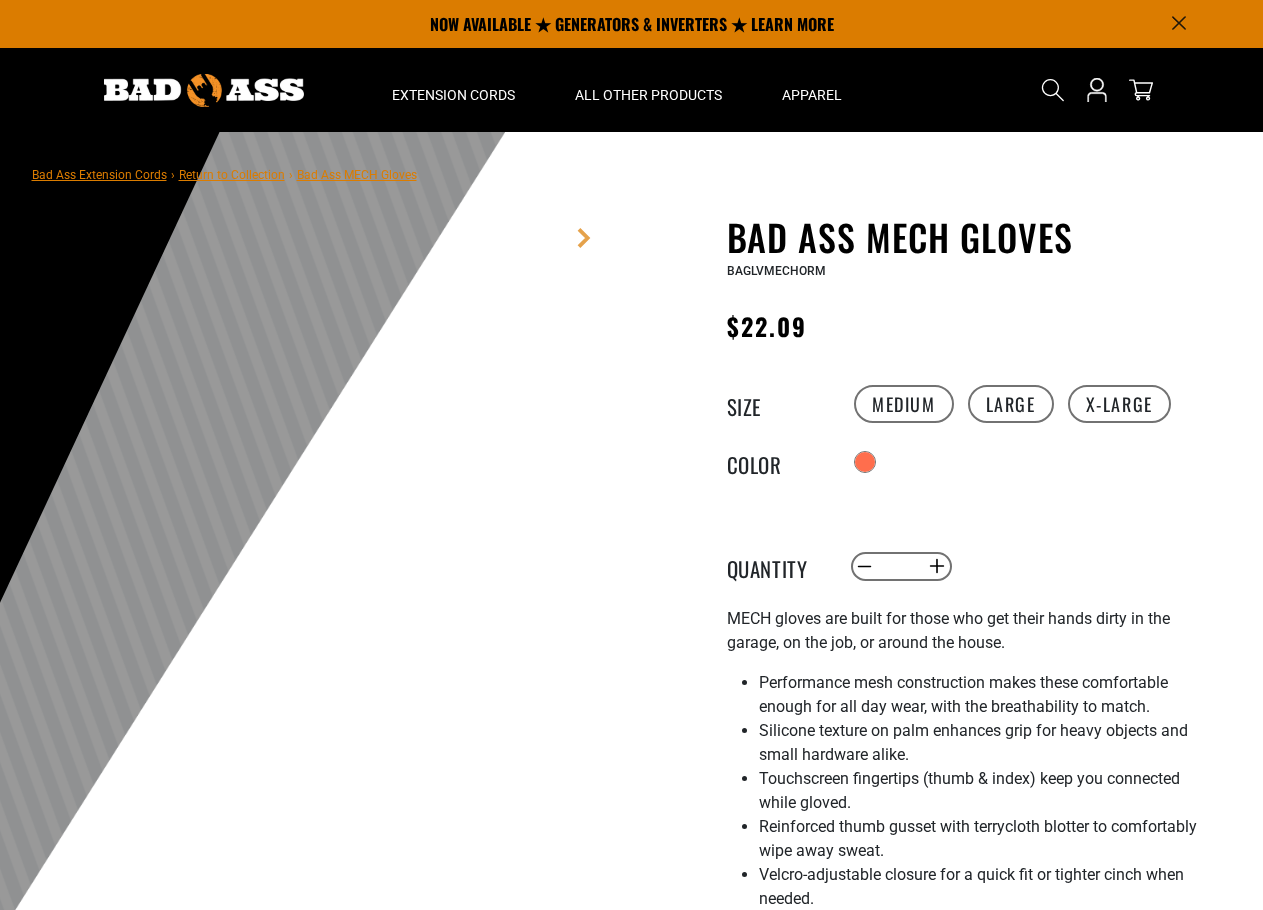scroll, scrollTop: 0, scrollLeft: 0, axis: both 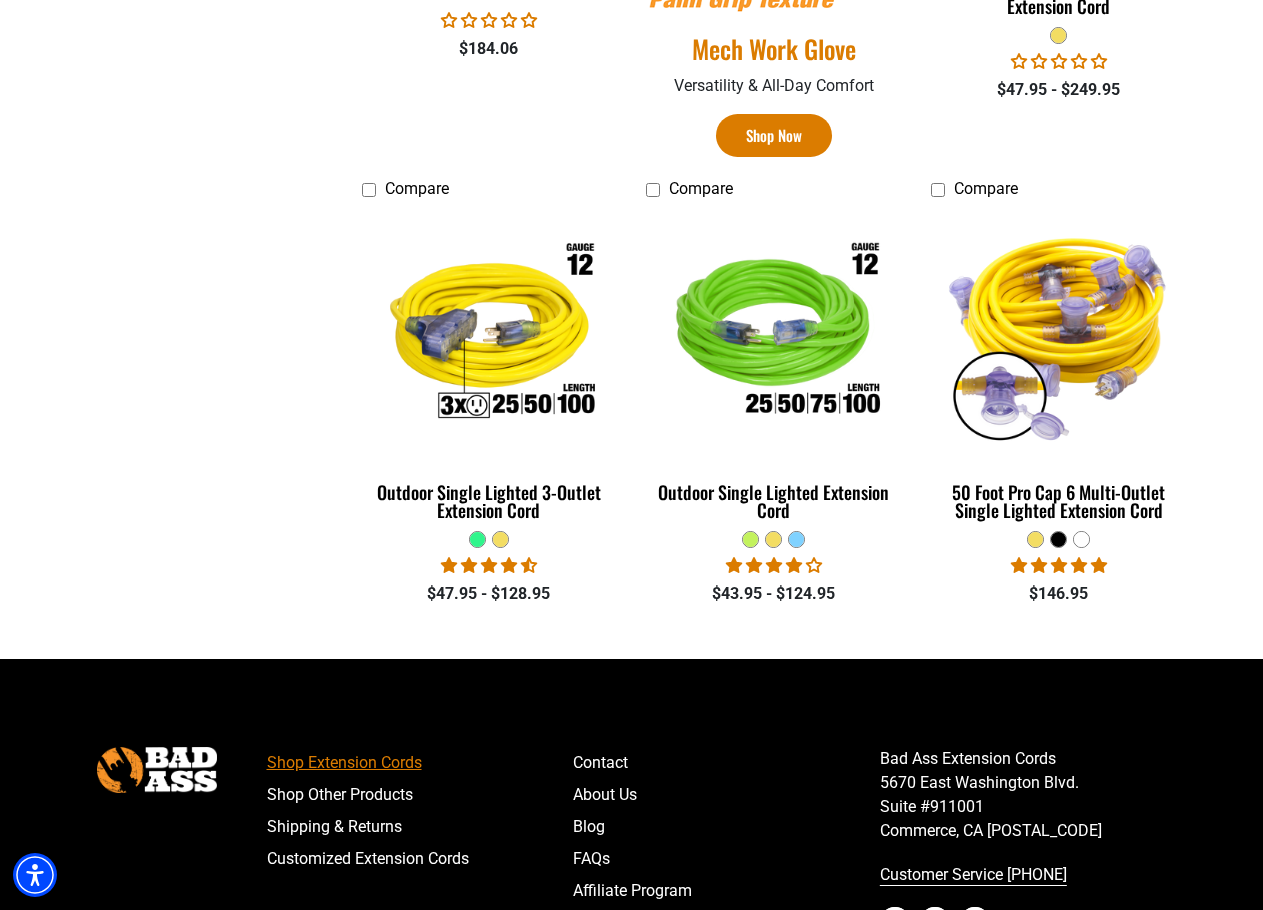click on "Shop Extension Cords" at bounding box center (420, 763) 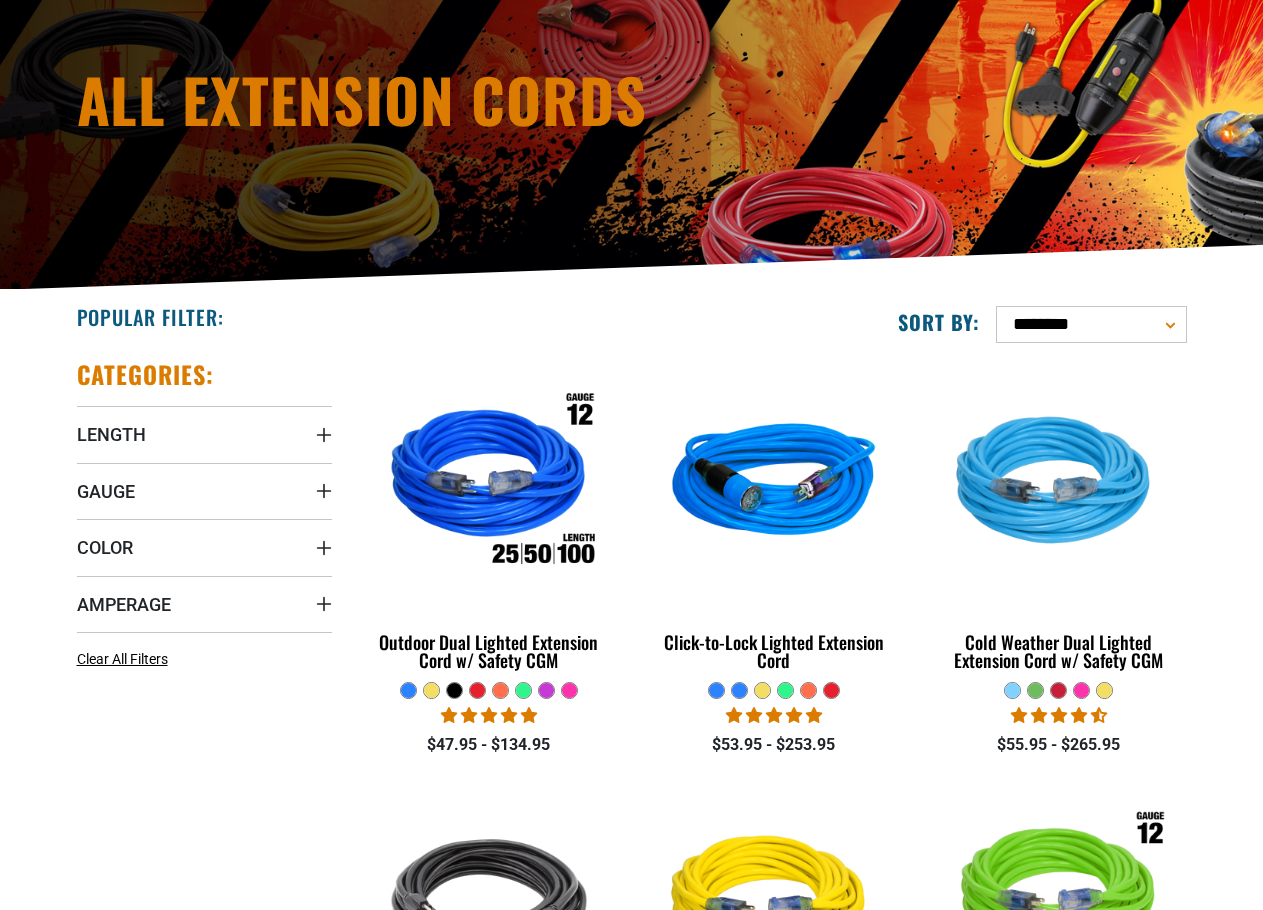 scroll, scrollTop: 300, scrollLeft: 0, axis: vertical 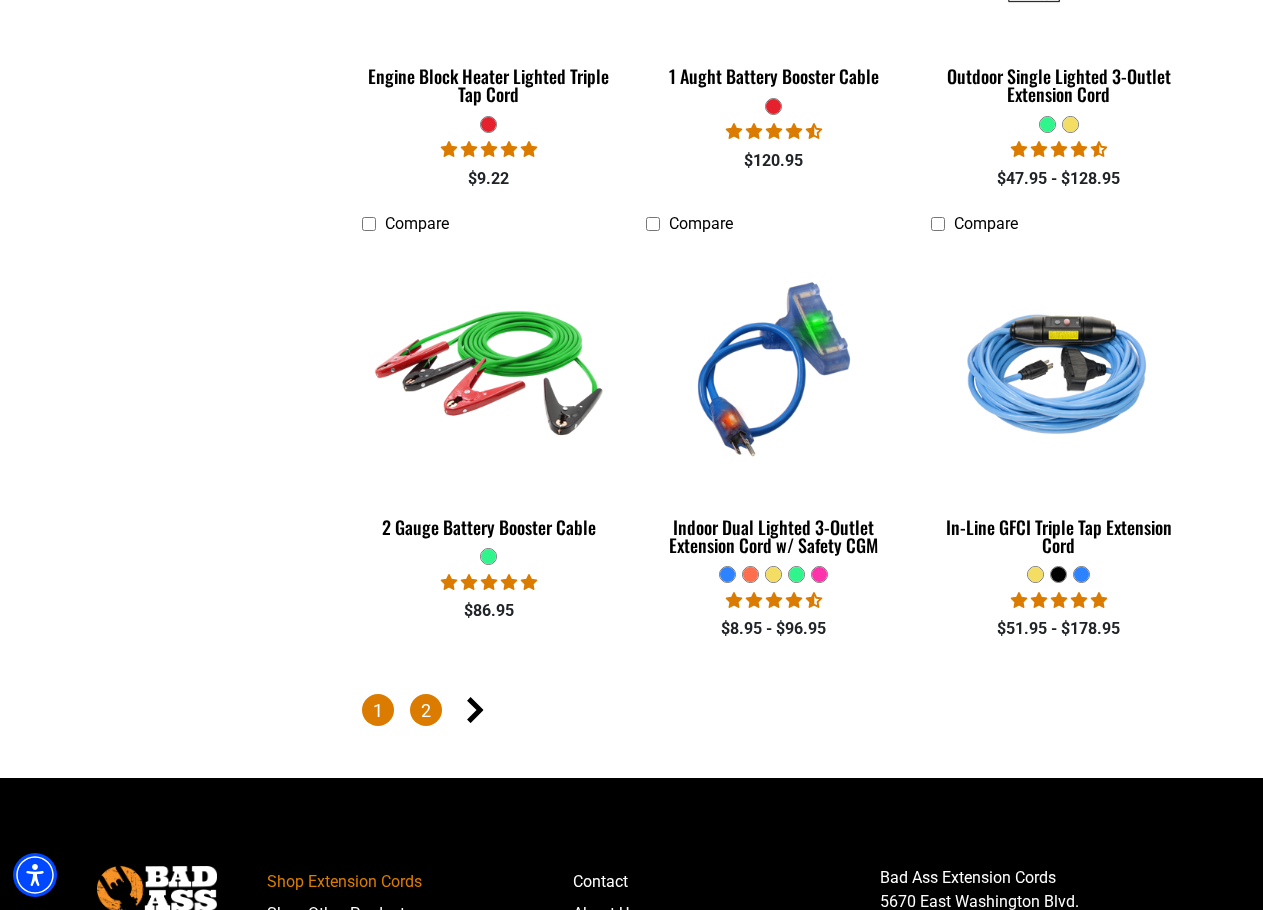 click on "2" at bounding box center [426, 710] 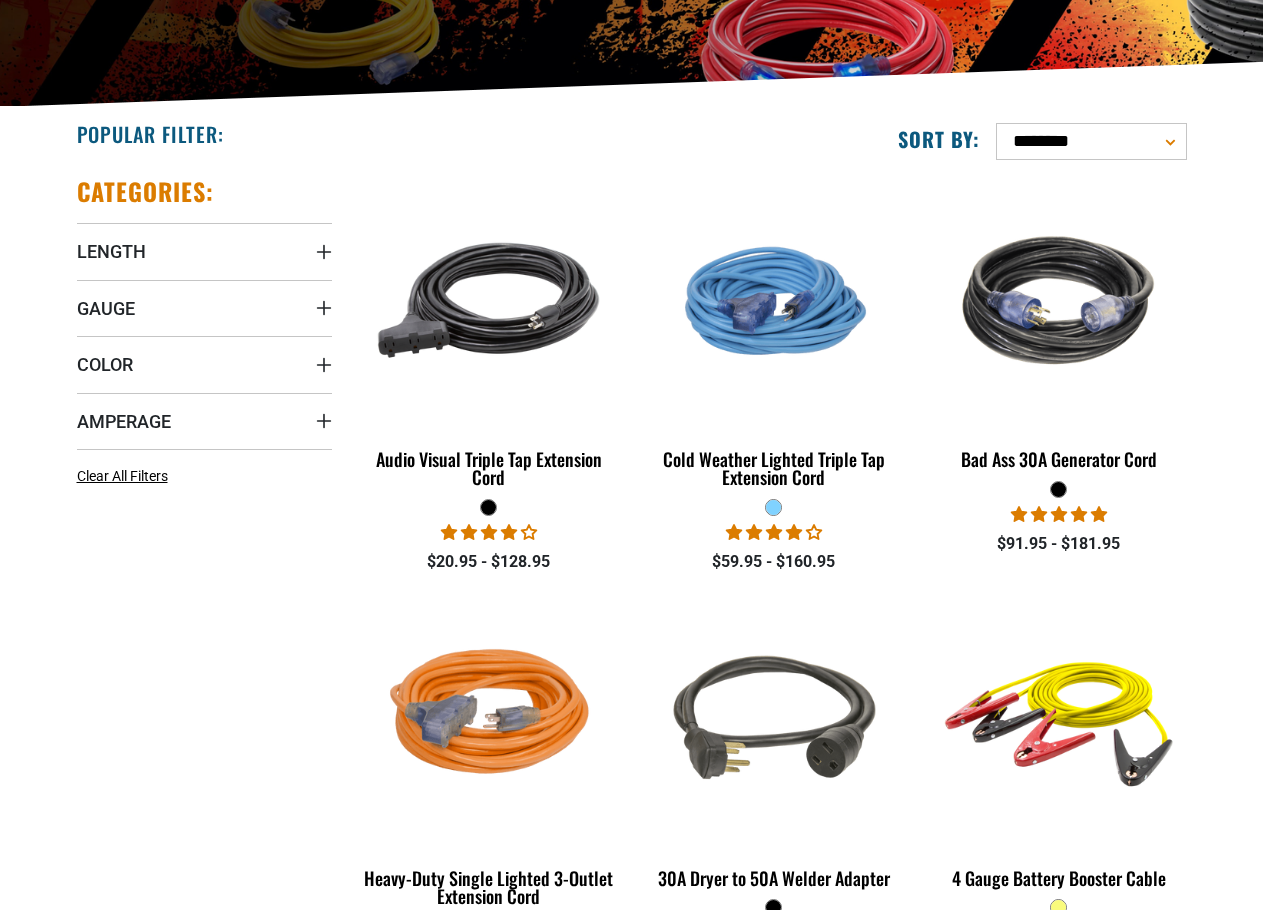 scroll, scrollTop: 400, scrollLeft: 0, axis: vertical 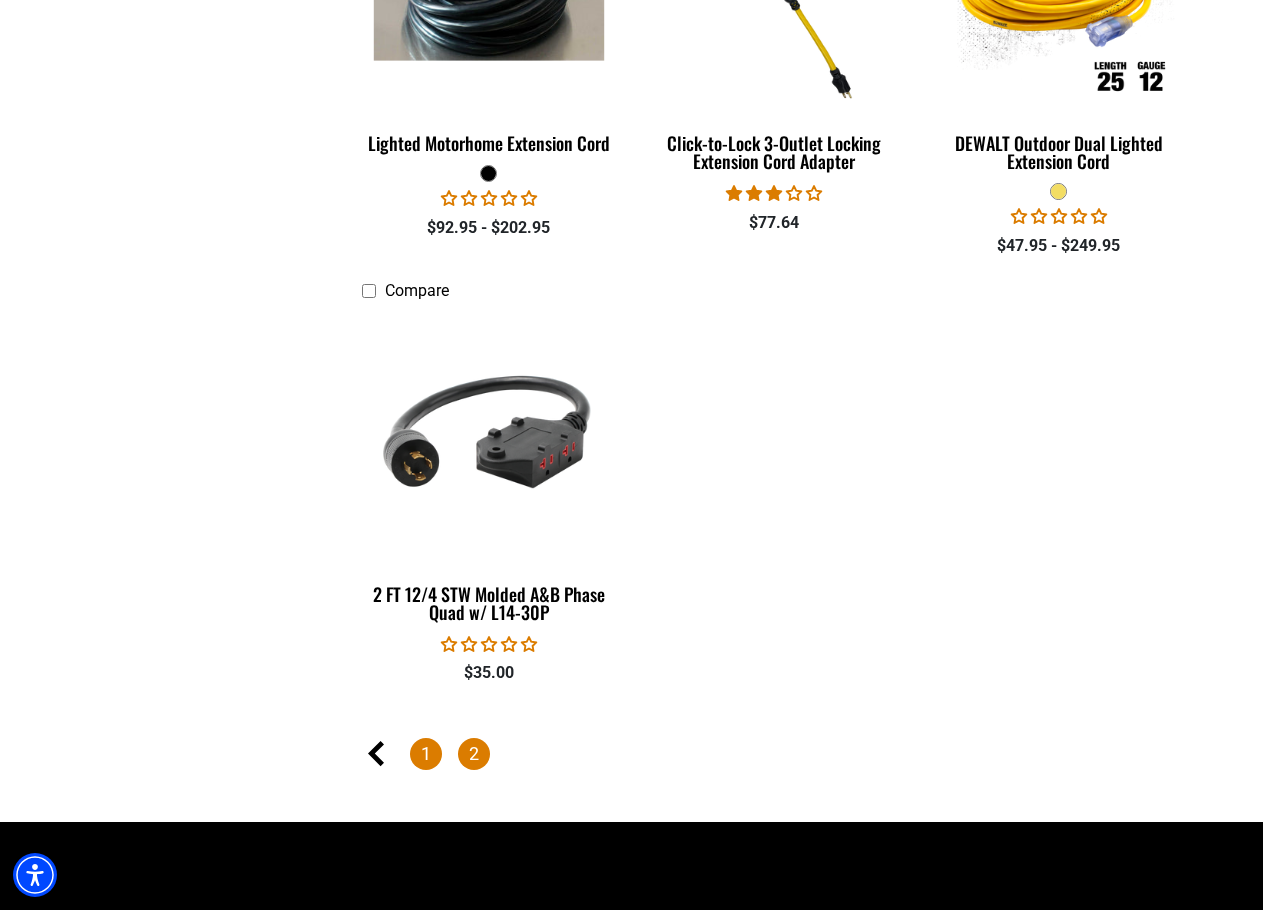 click on "1" at bounding box center [426, 754] 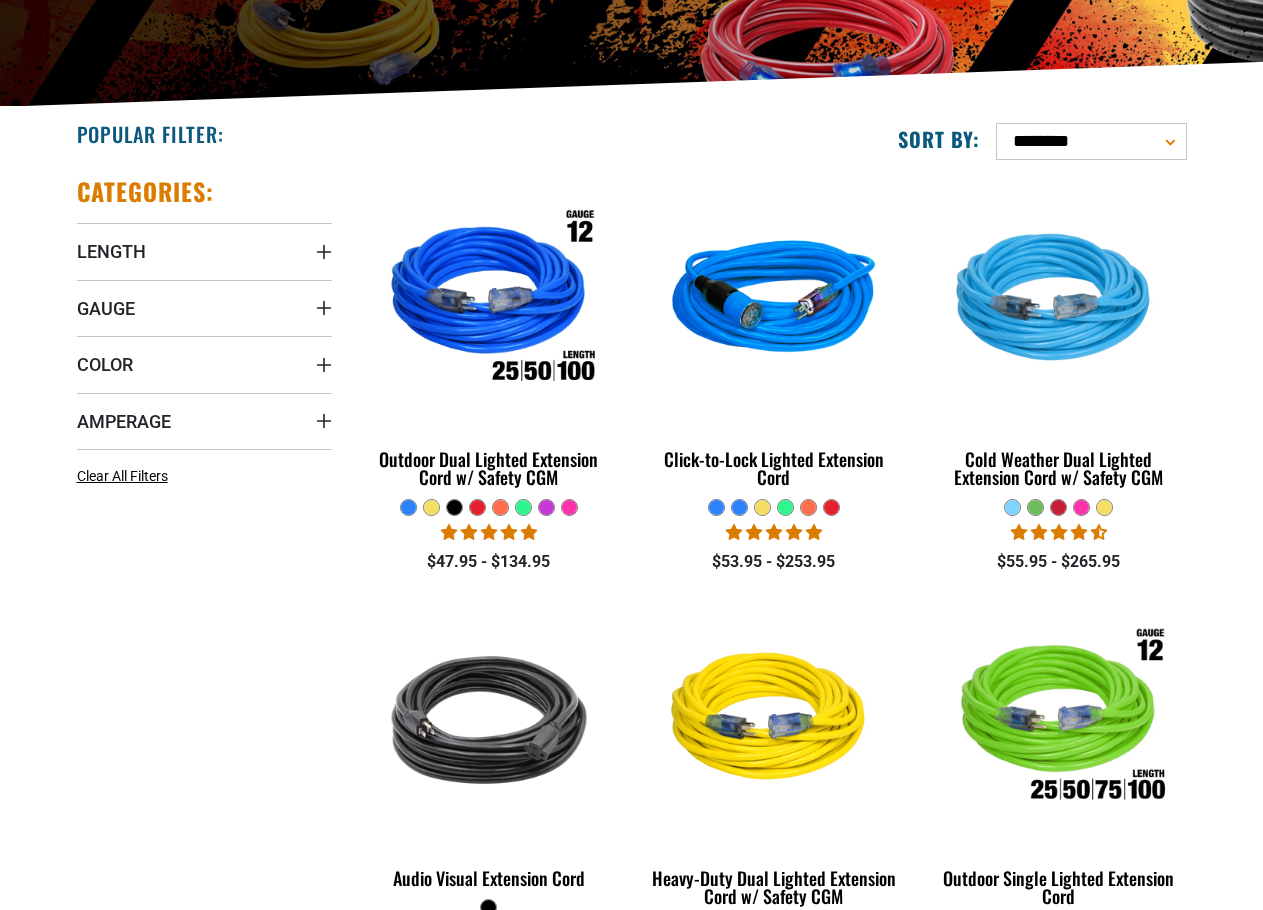 scroll, scrollTop: 400, scrollLeft: 0, axis: vertical 